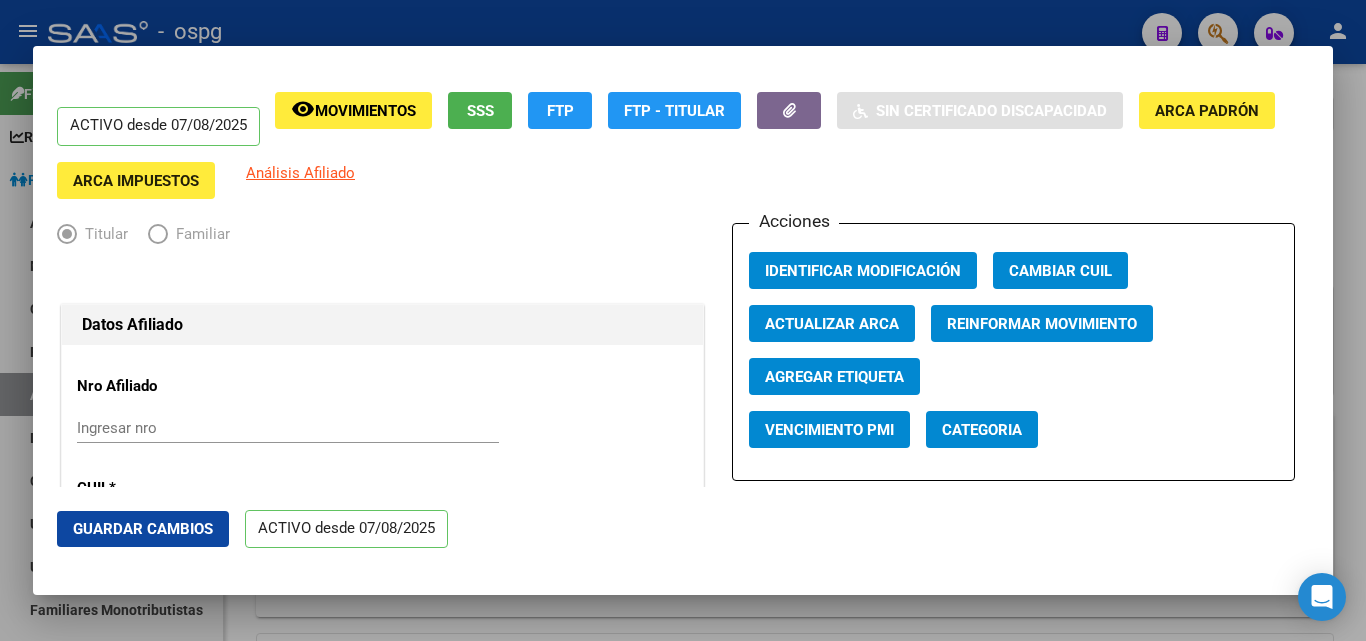 scroll, scrollTop: 0, scrollLeft: 0, axis: both 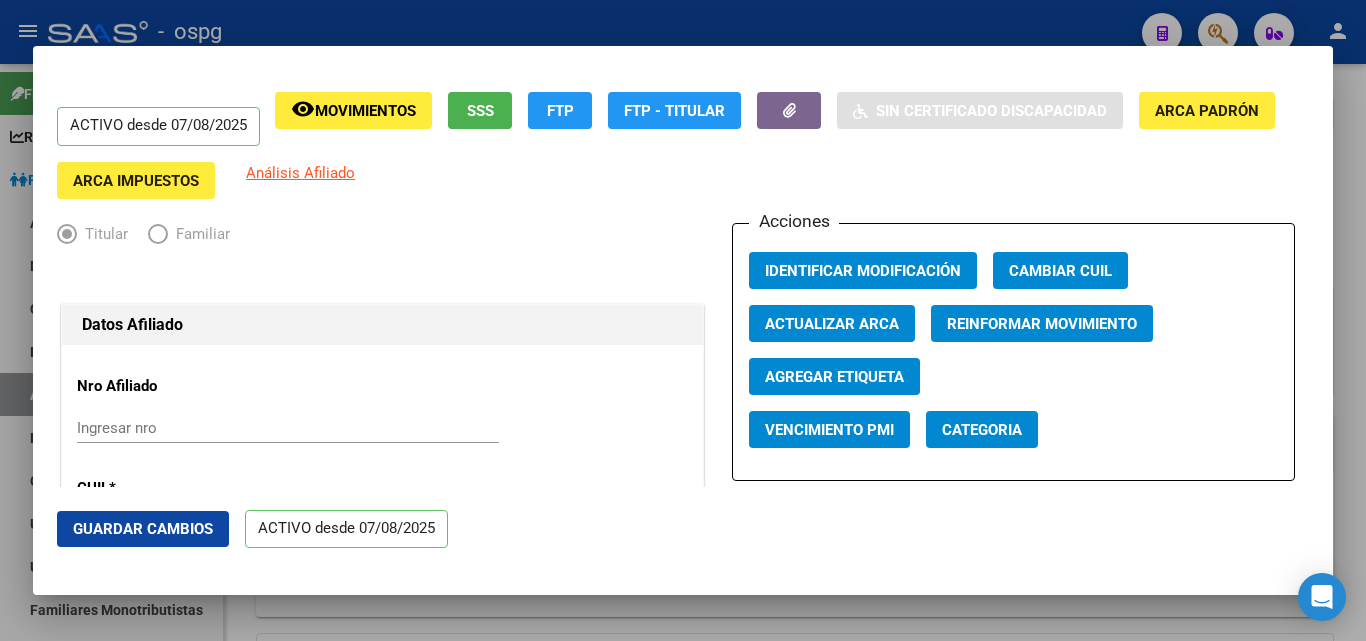 click at bounding box center (683, 320) 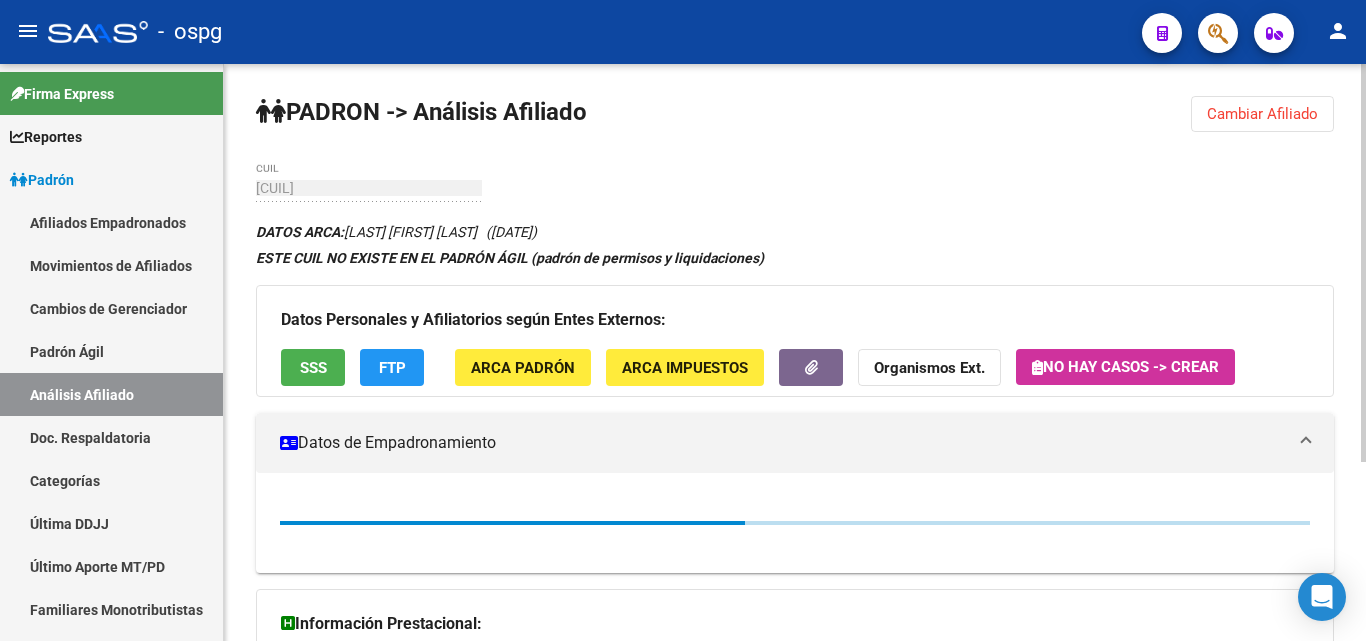 click on "Cambiar Afiliado" 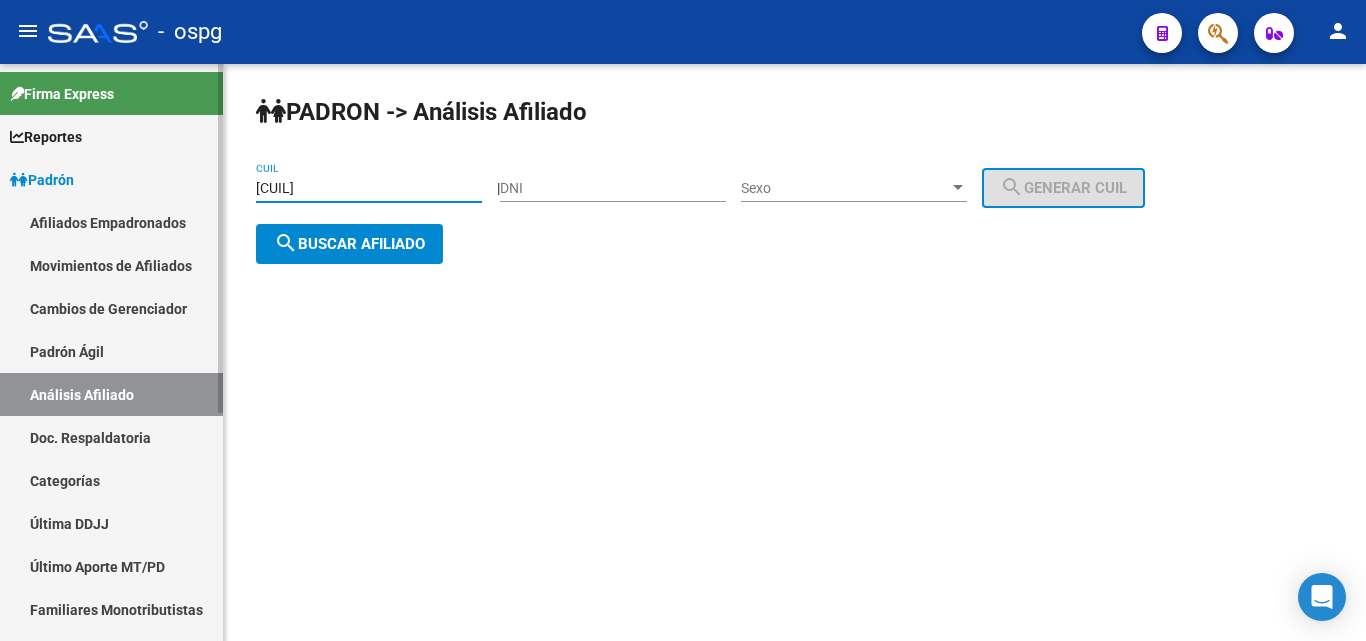 drag, startPoint x: 360, startPoint y: 188, endPoint x: 88, endPoint y: 202, distance: 272.36005 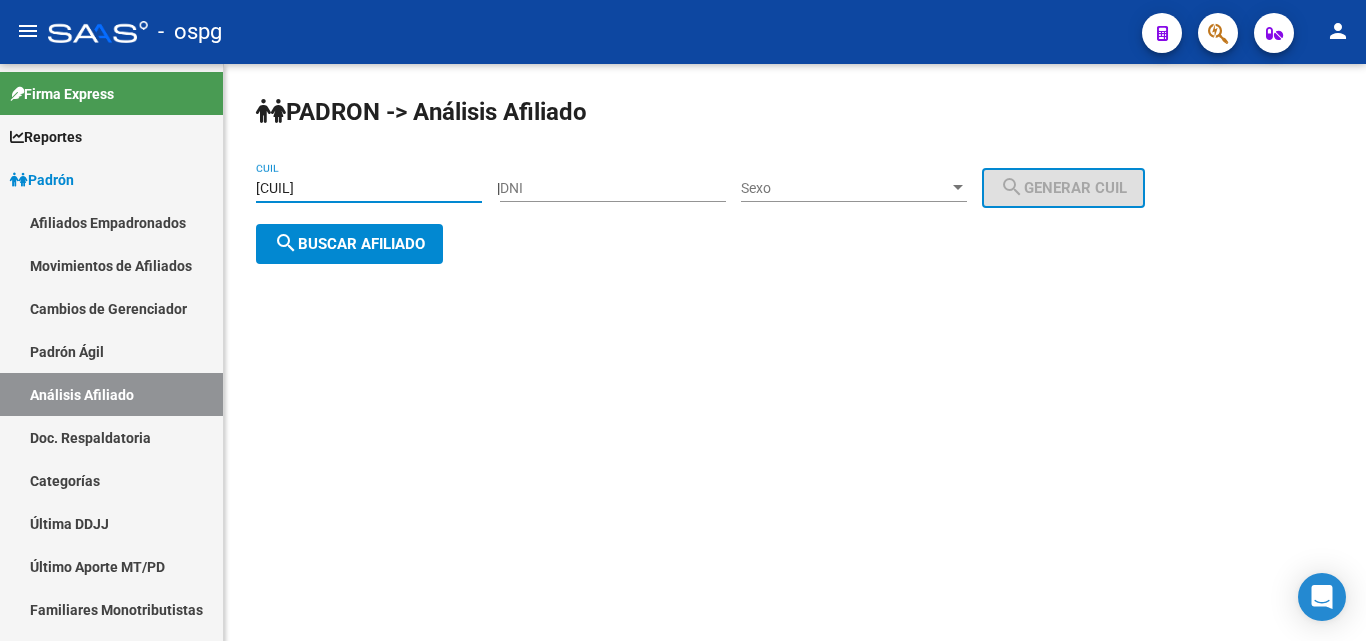 type on "[CUIL]" 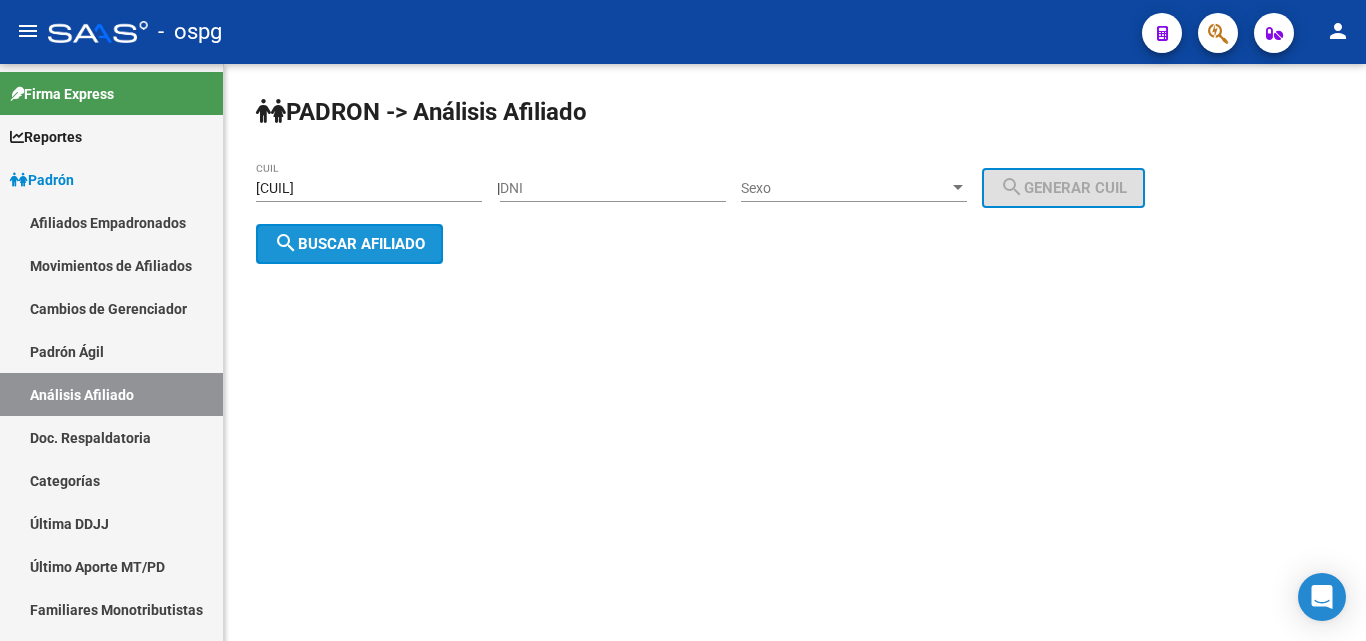 click on "search  Buscar afiliado" 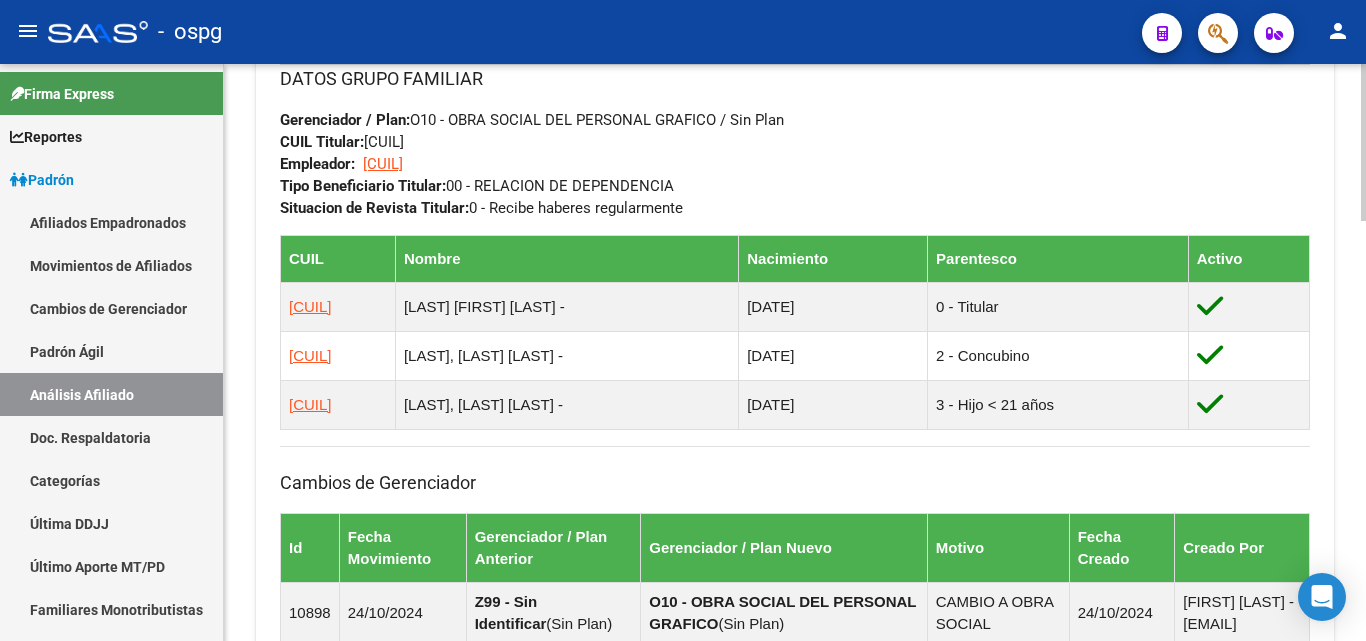 scroll, scrollTop: 1123, scrollLeft: 0, axis: vertical 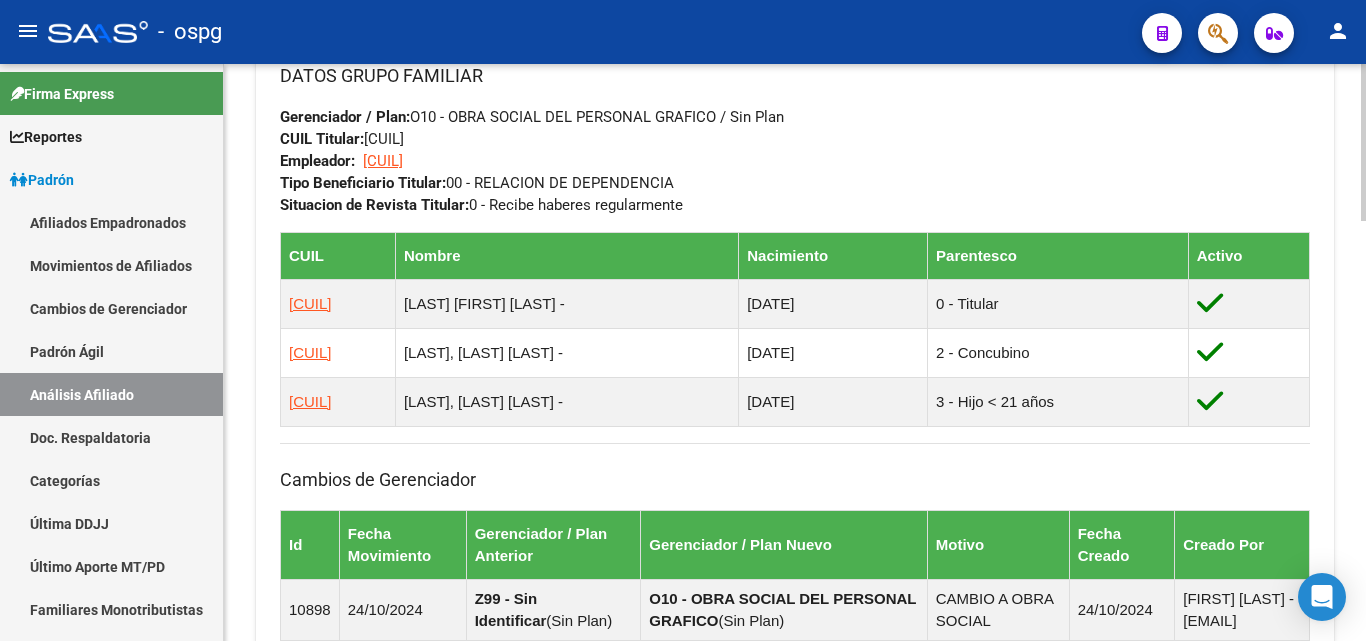 click 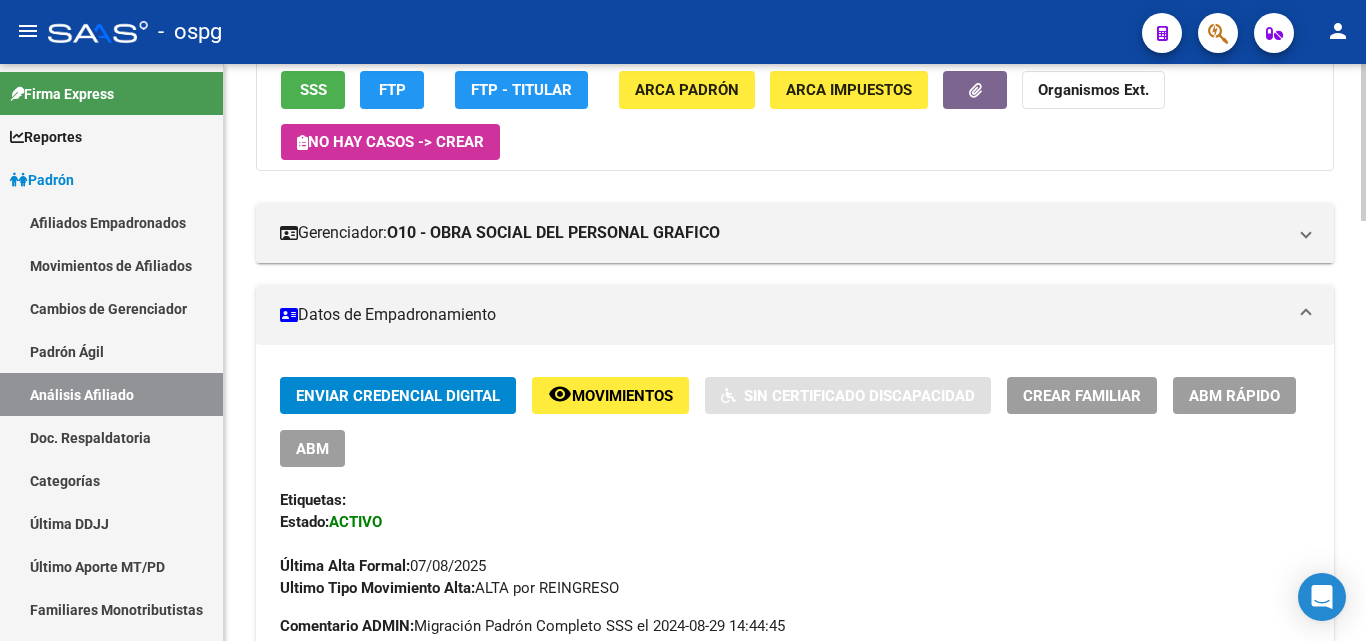 scroll, scrollTop: 235, scrollLeft: 0, axis: vertical 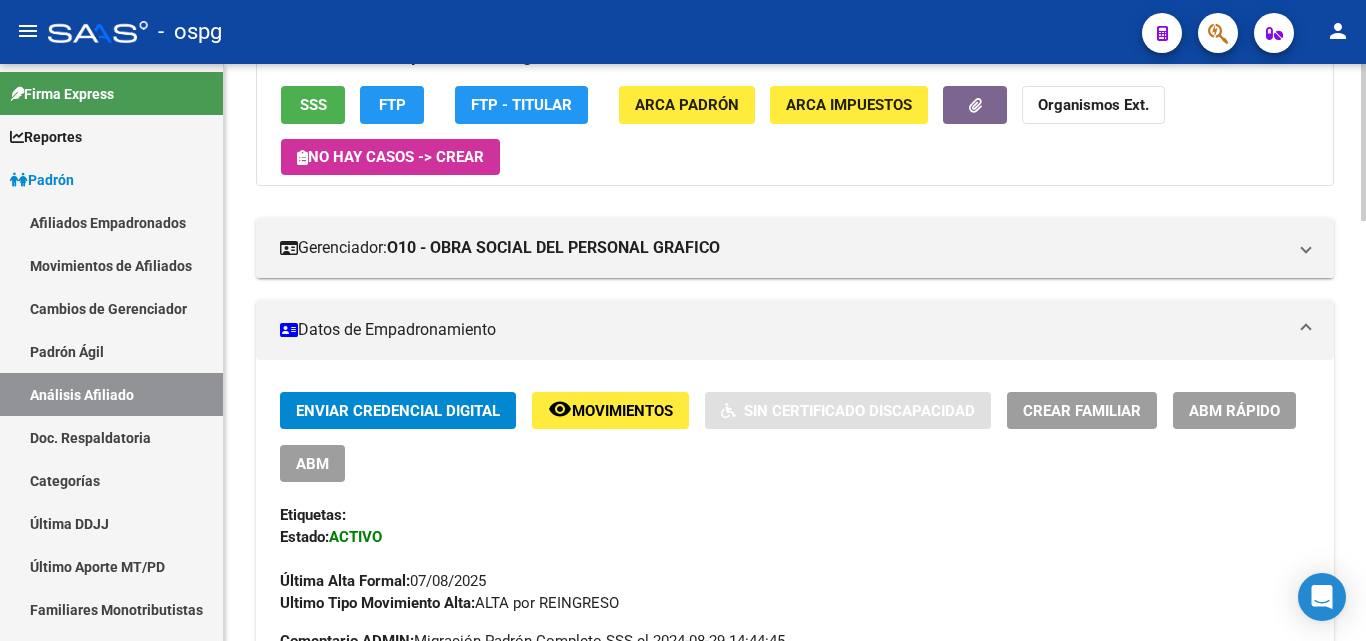 click 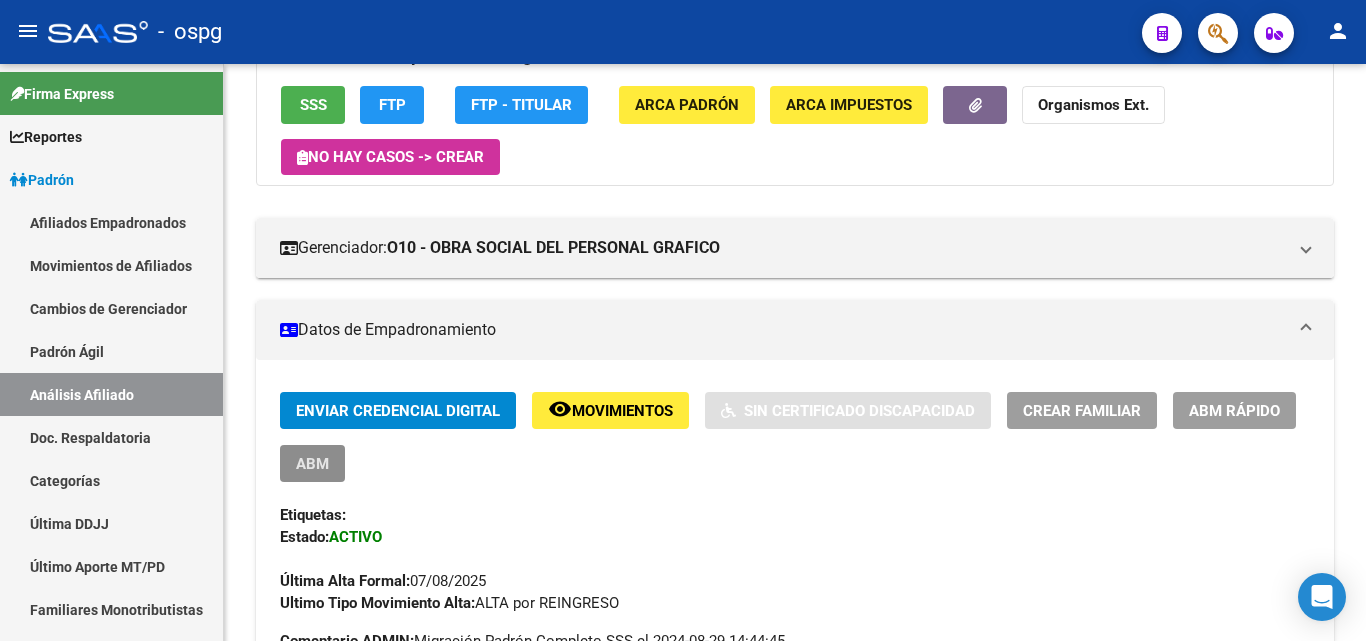 click on "ABM" at bounding box center [312, 464] 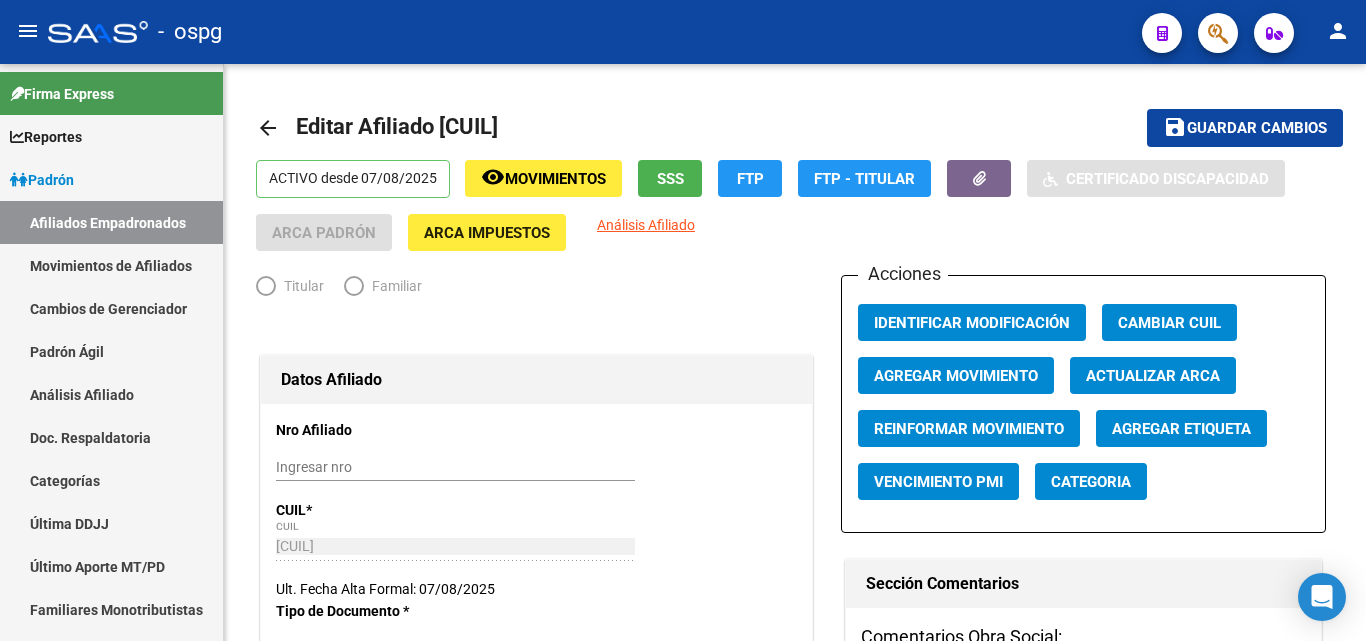 radio on "true" 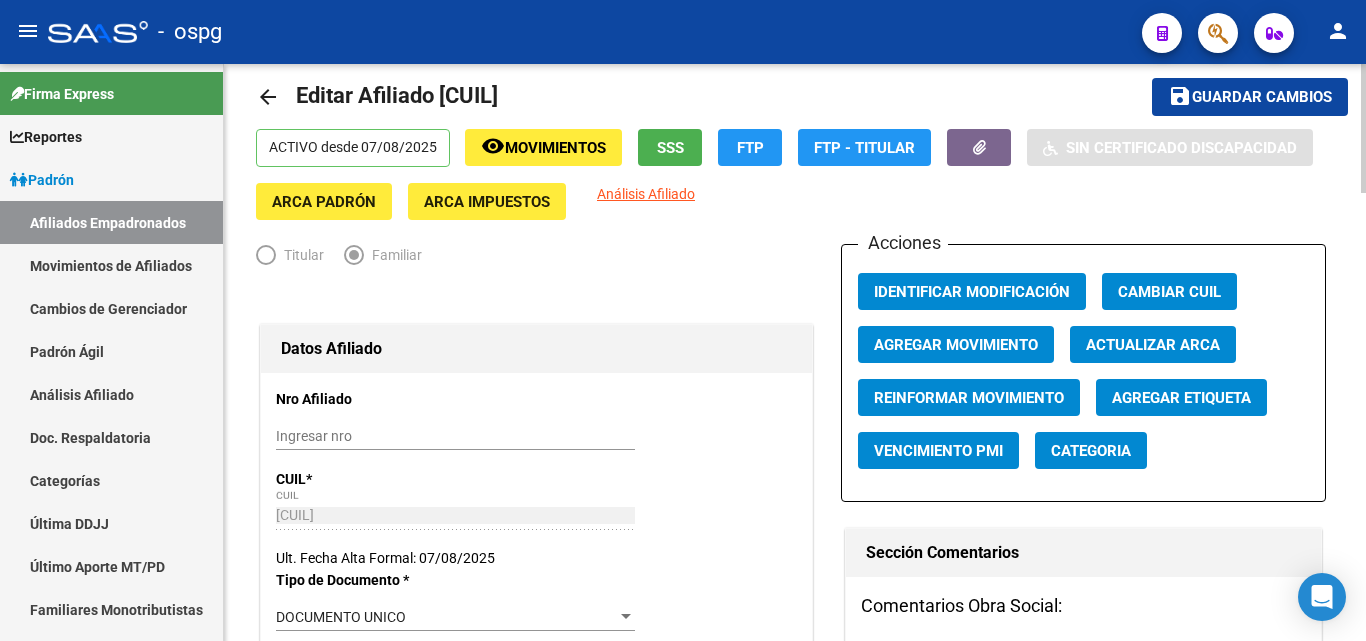 scroll, scrollTop: 0, scrollLeft: 0, axis: both 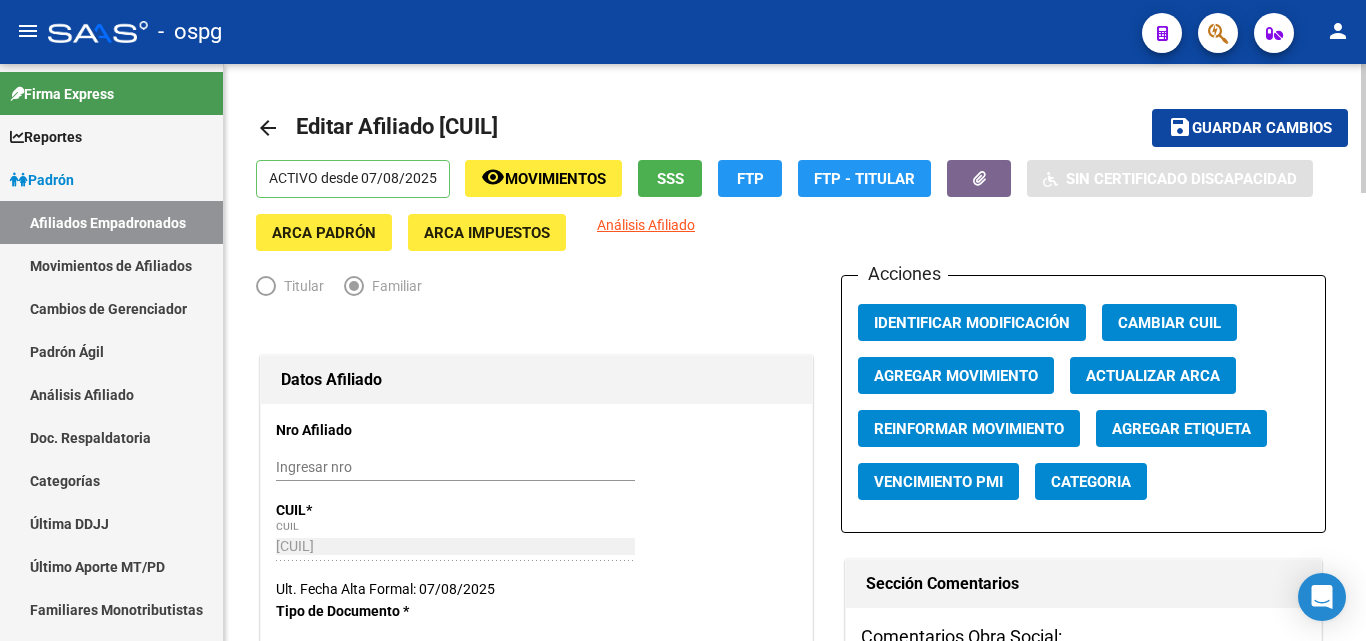 click 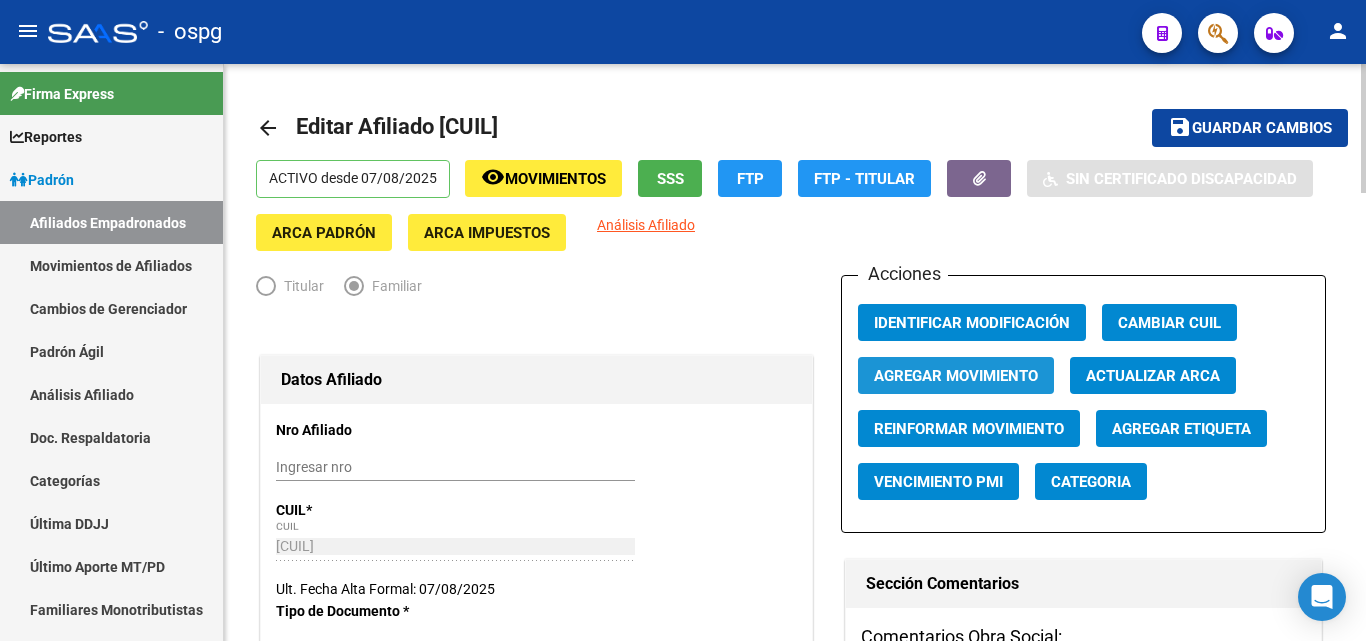 click on "Agregar Movimiento" 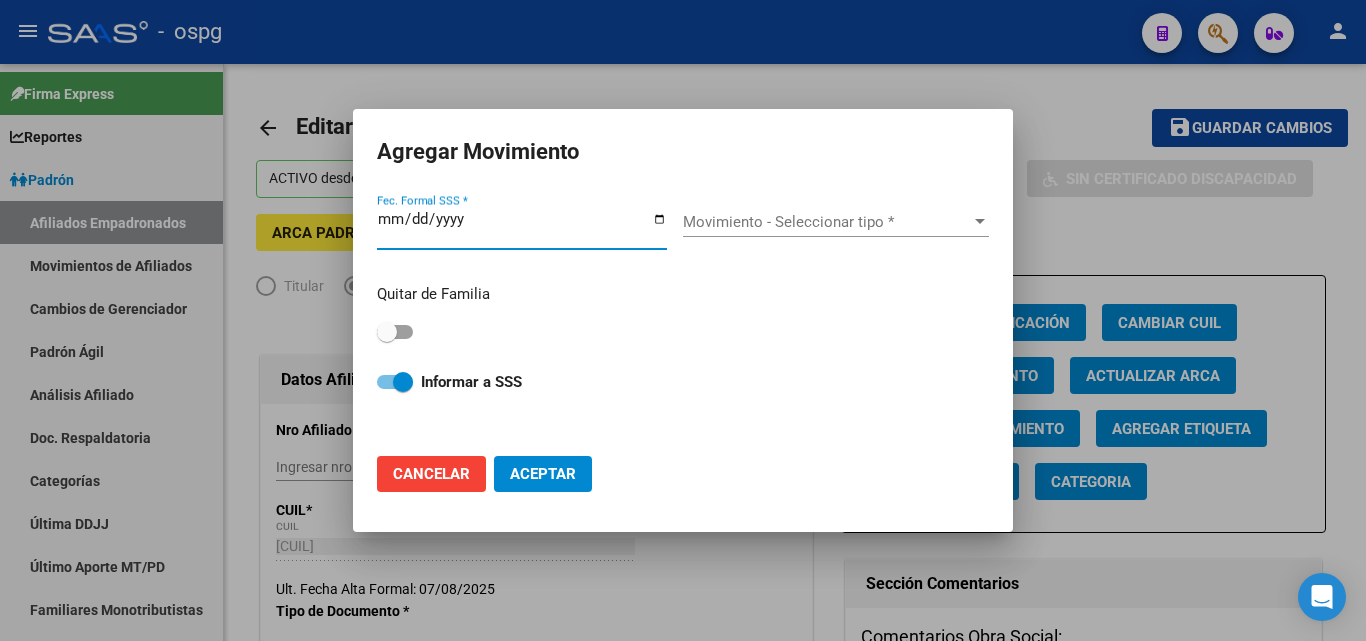 click at bounding box center (980, 221) 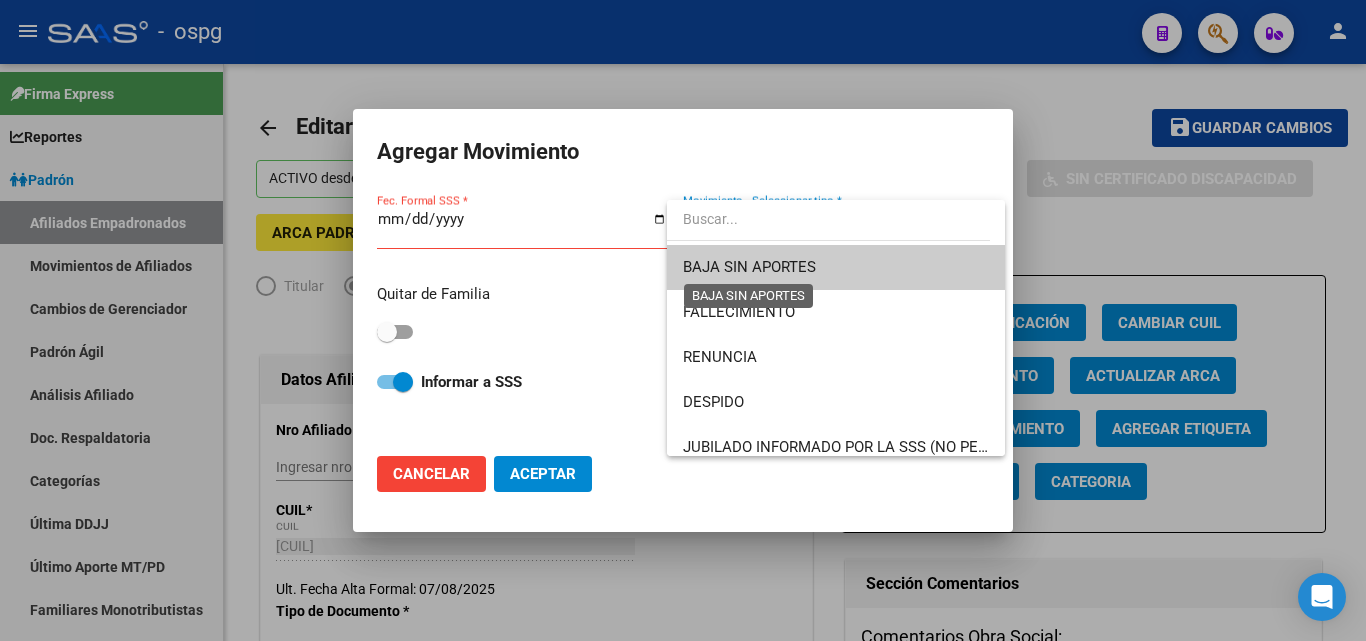 click on "BAJA SIN APORTES" at bounding box center [749, 267] 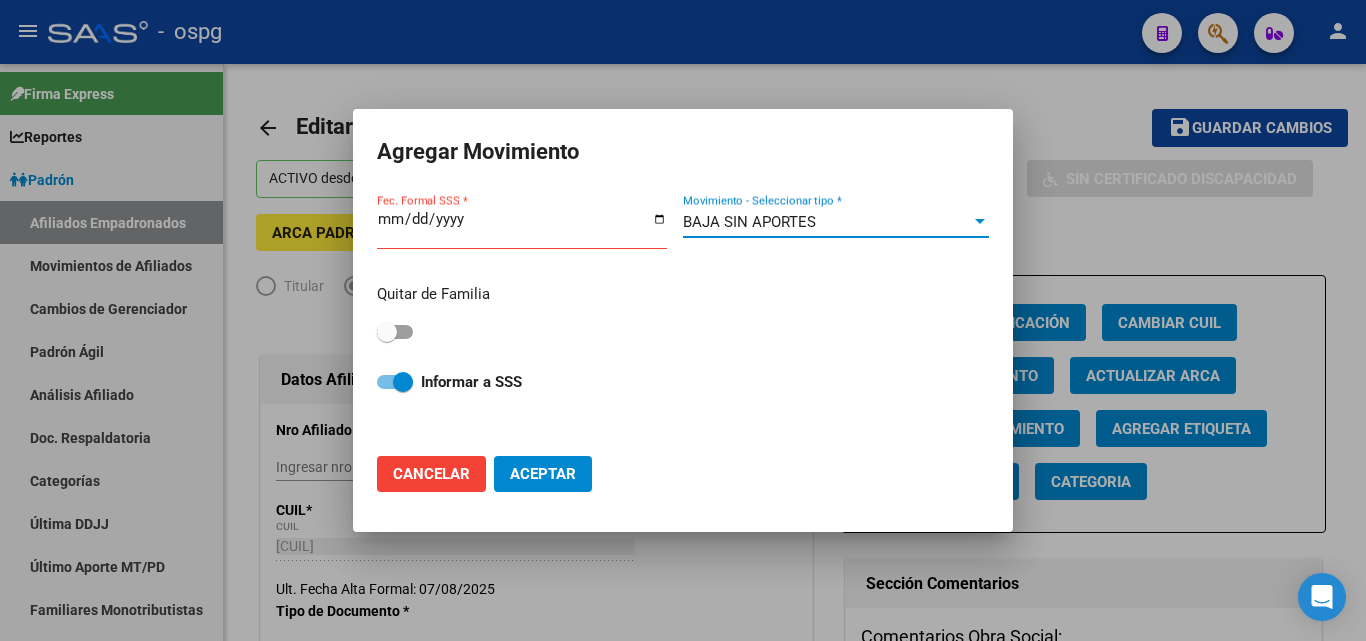 click on "Fec. Formal SSS *" at bounding box center [522, 227] 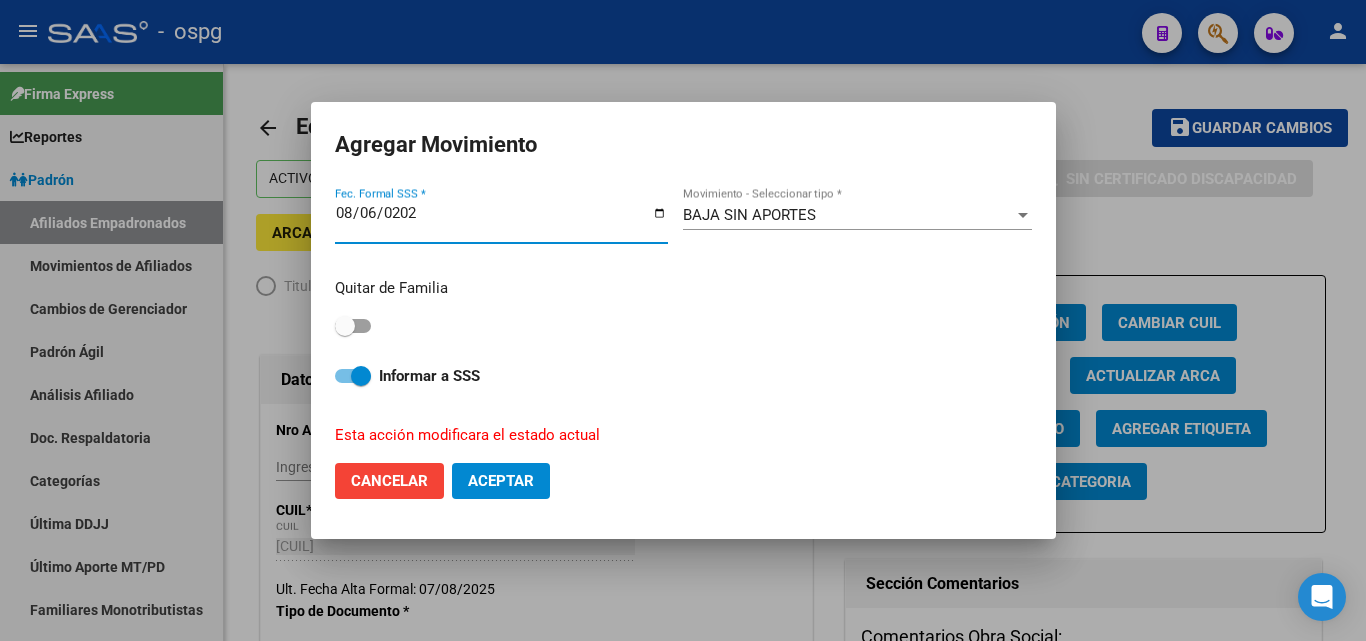 type on "2025-08-06" 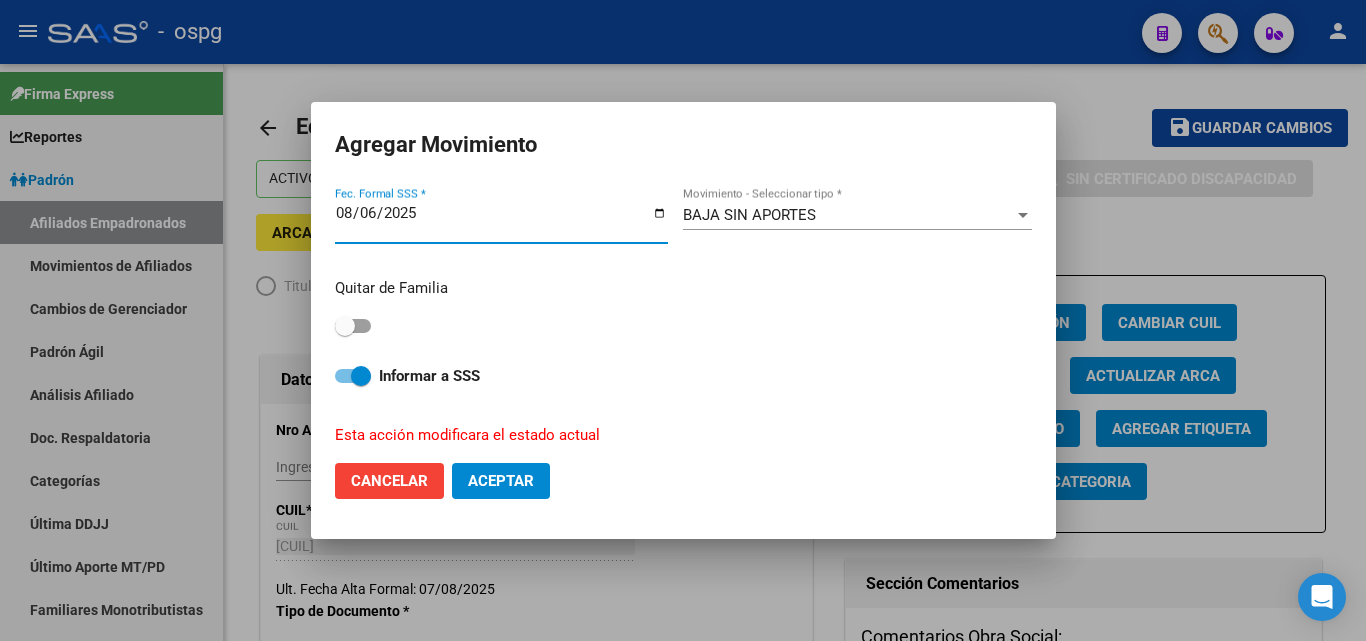 click at bounding box center [361, 376] 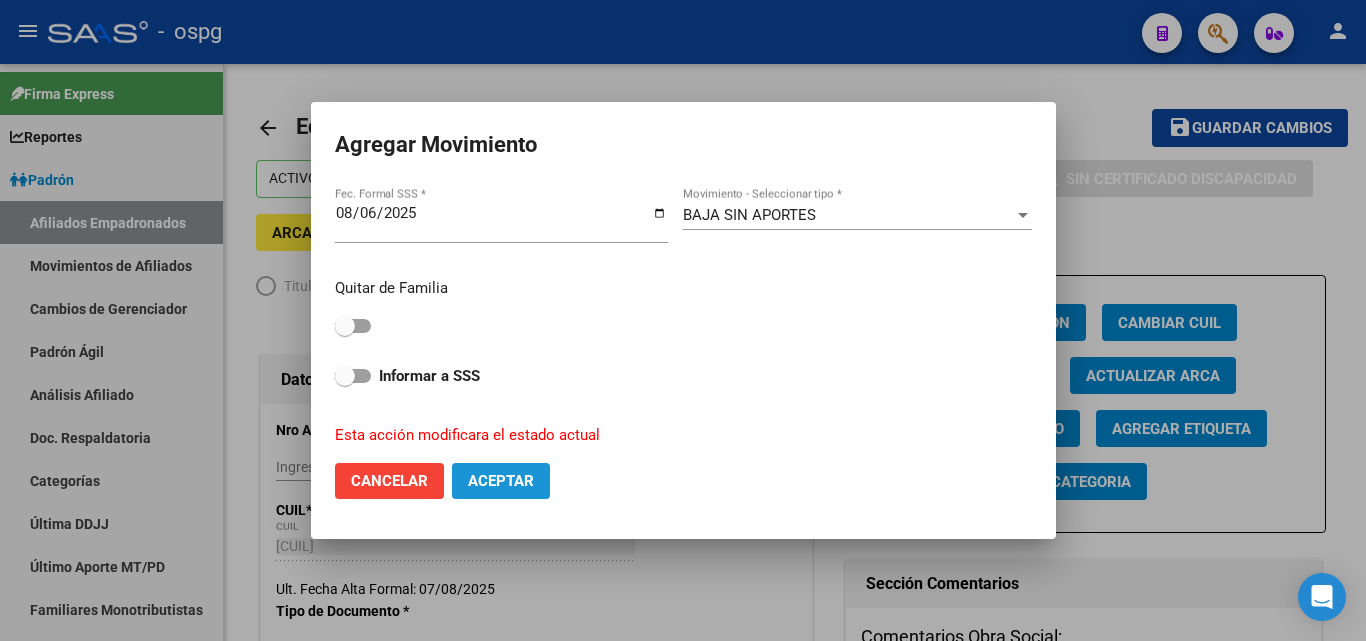 click on "Aceptar" 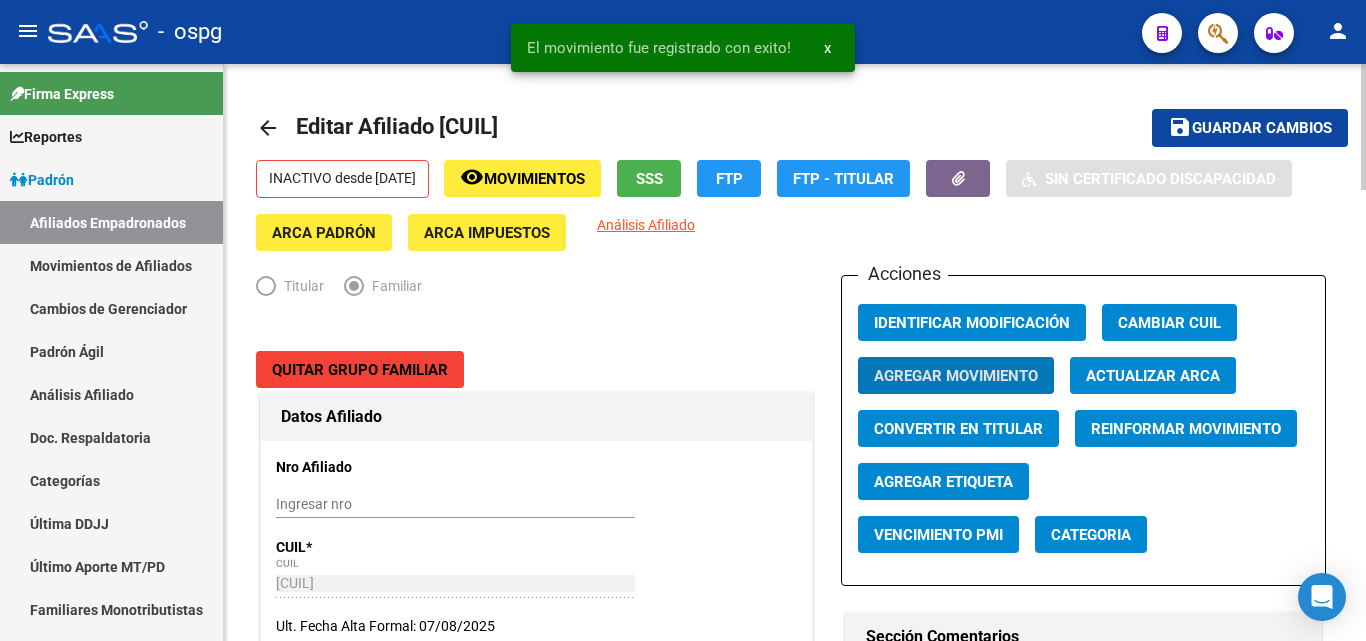 click on "Guardar cambios" 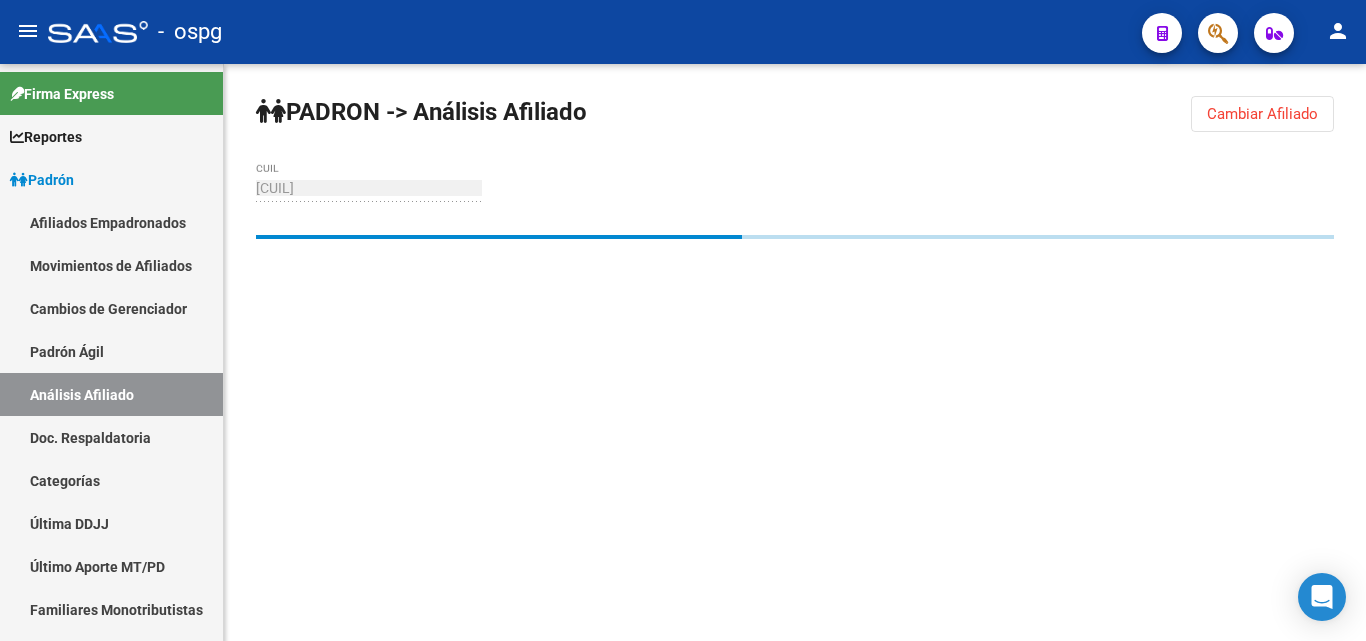 scroll, scrollTop: 0, scrollLeft: 0, axis: both 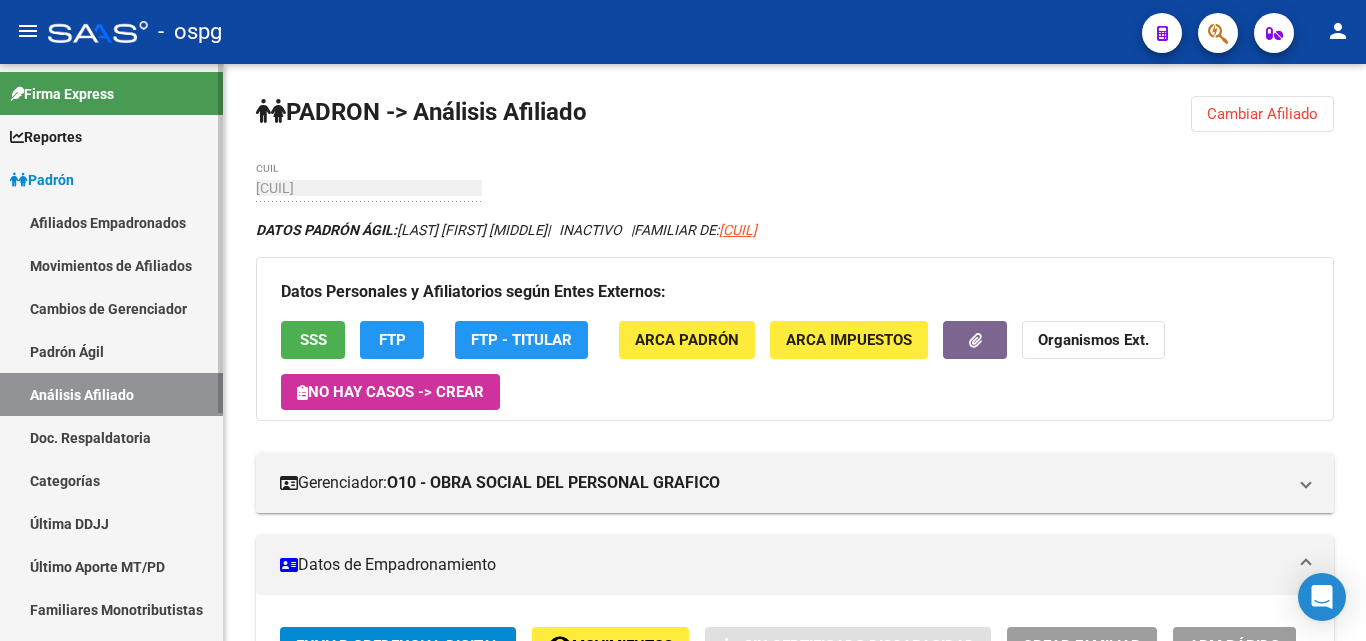 click on "Movimientos de Afiliados" at bounding box center [111, 265] 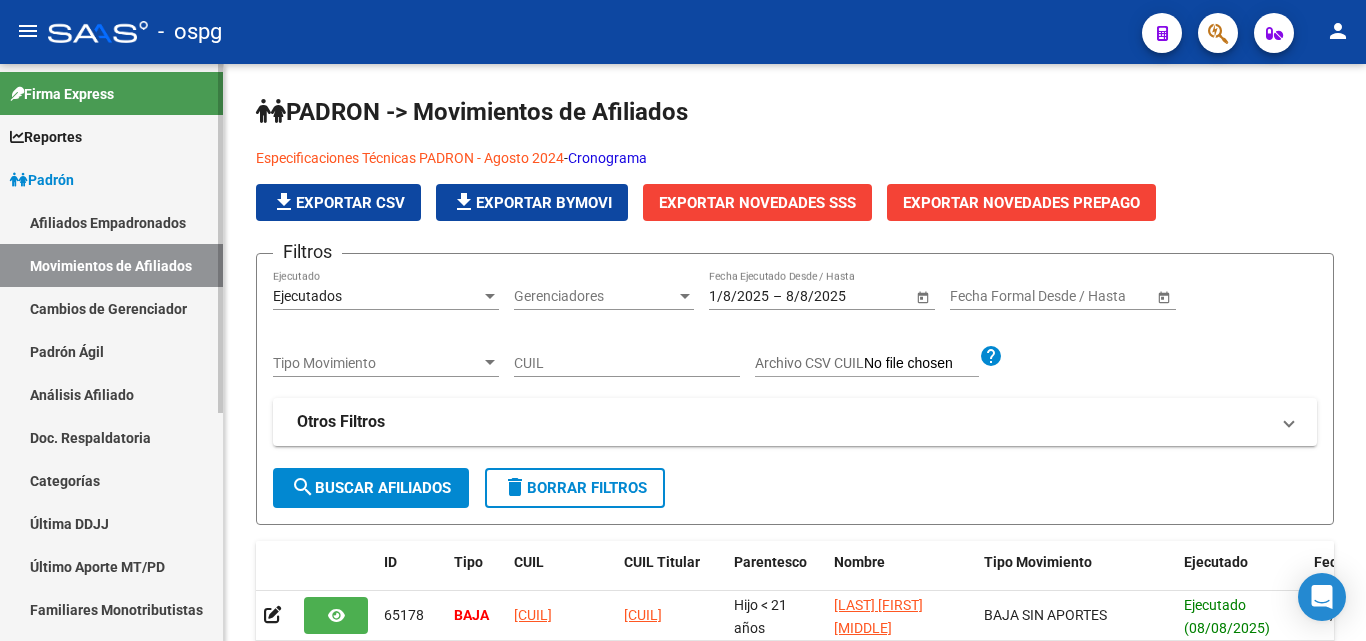 click on "Análisis Afiliado" at bounding box center [111, 394] 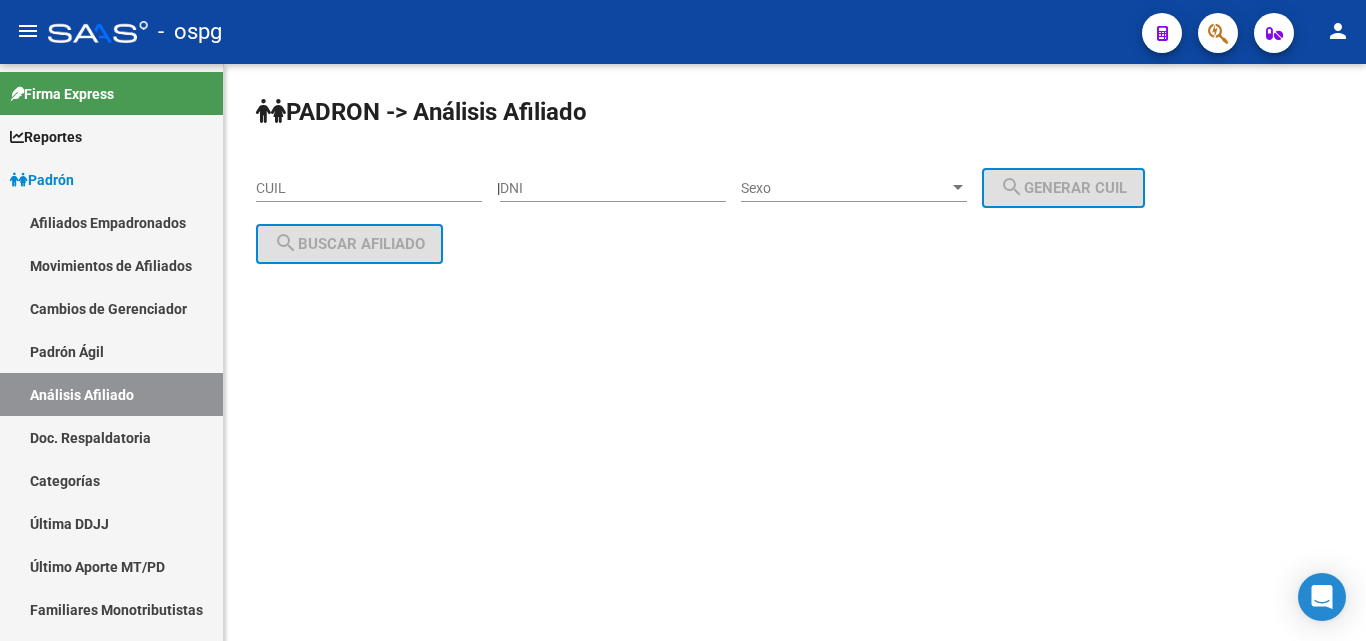 click on "CUIL" at bounding box center (369, 188) 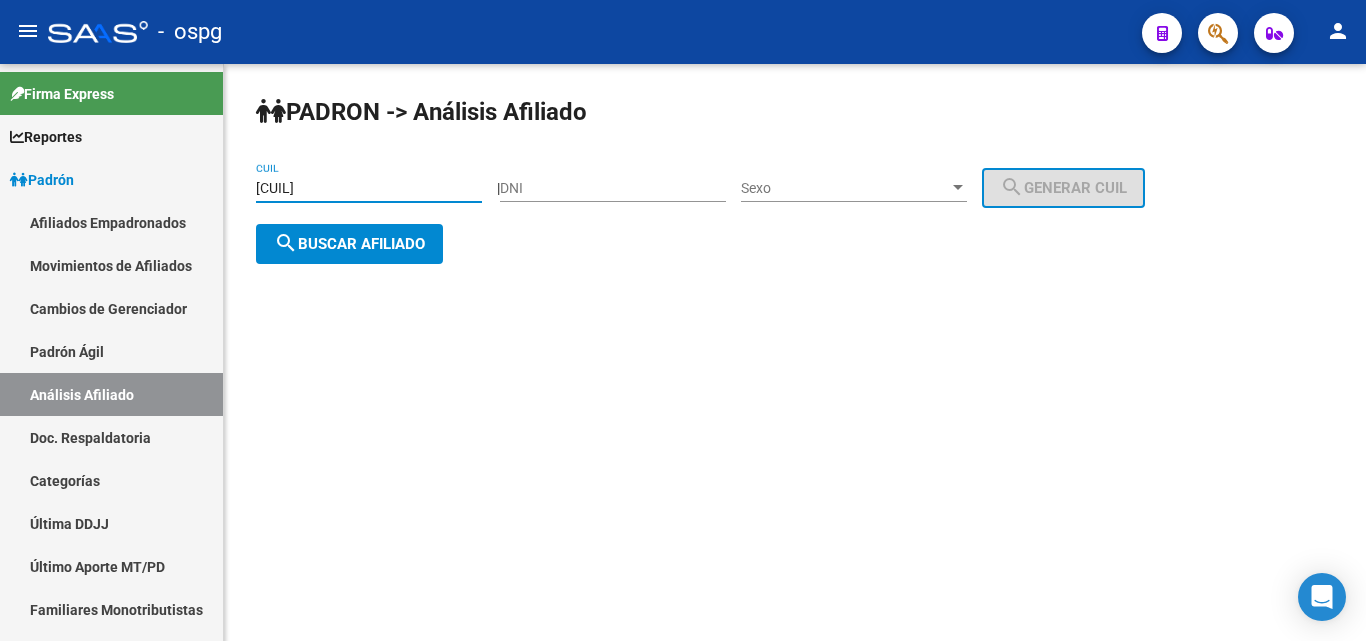 type on "[CUIL]" 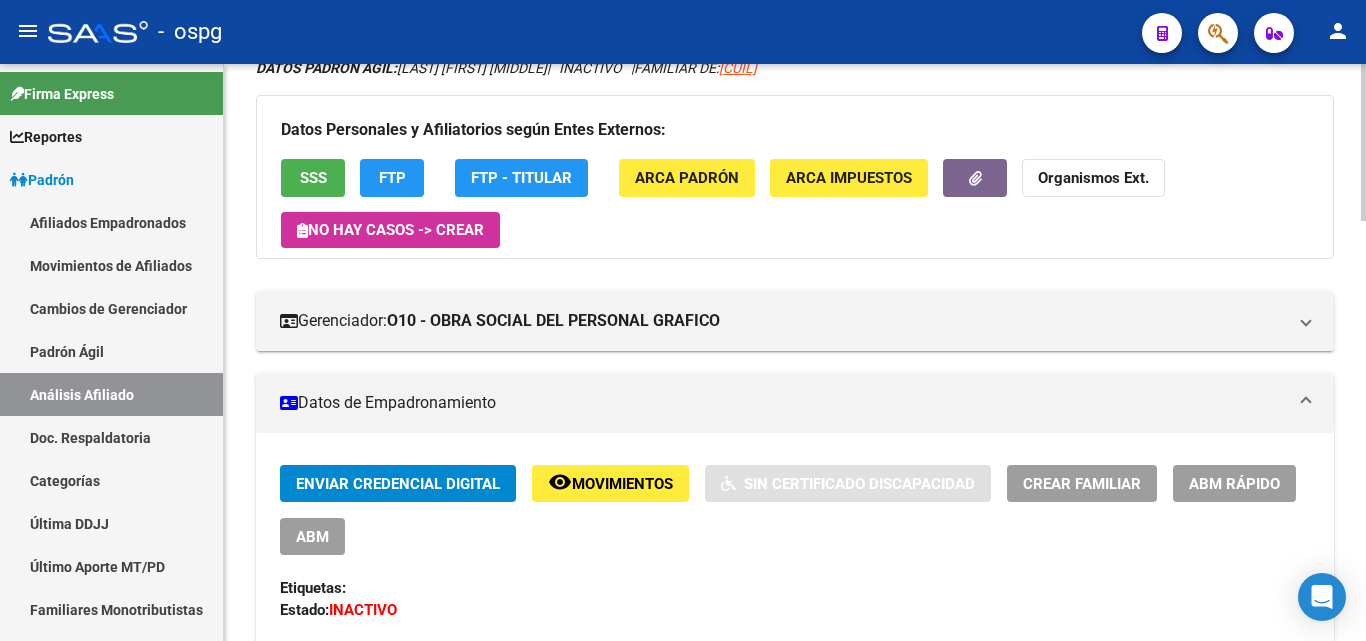 scroll, scrollTop: 250, scrollLeft: 0, axis: vertical 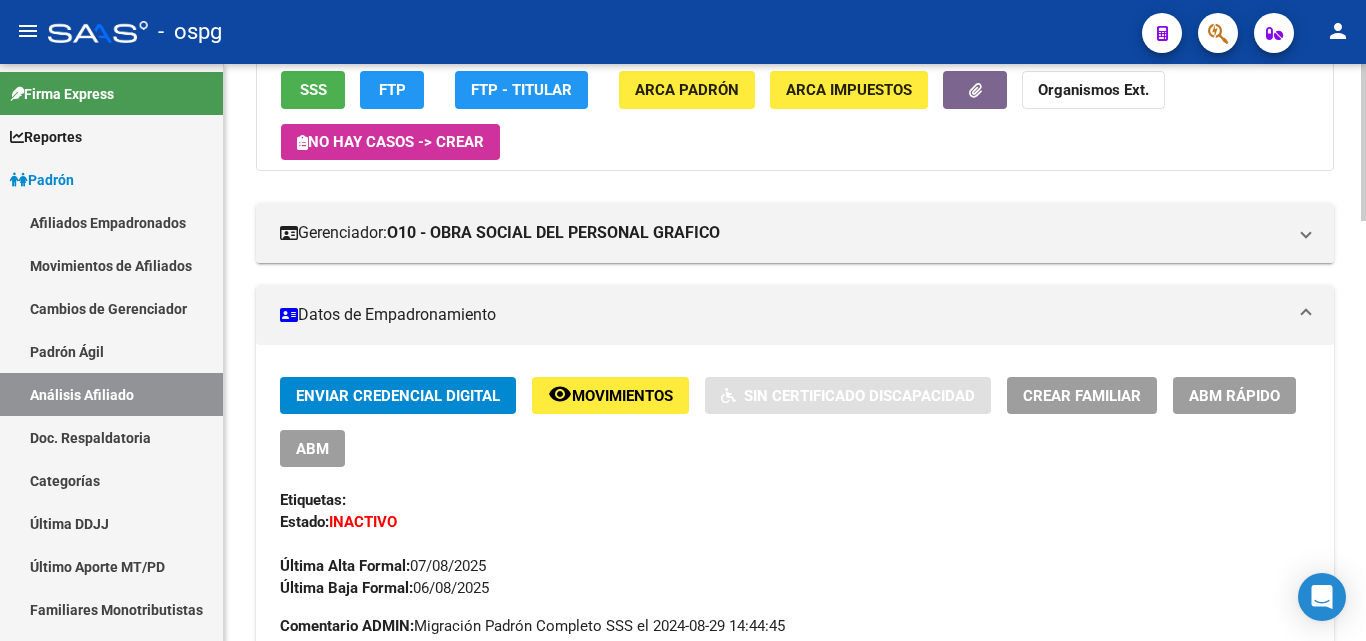 click 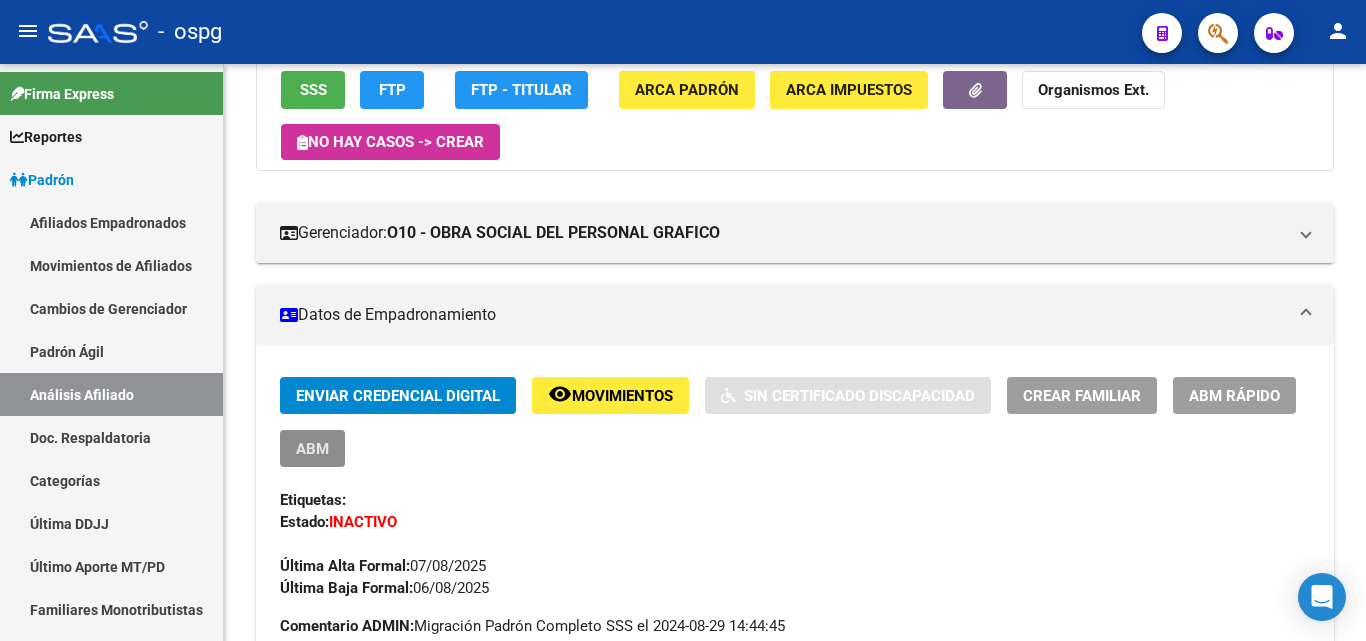 click on "ABM" at bounding box center [312, 449] 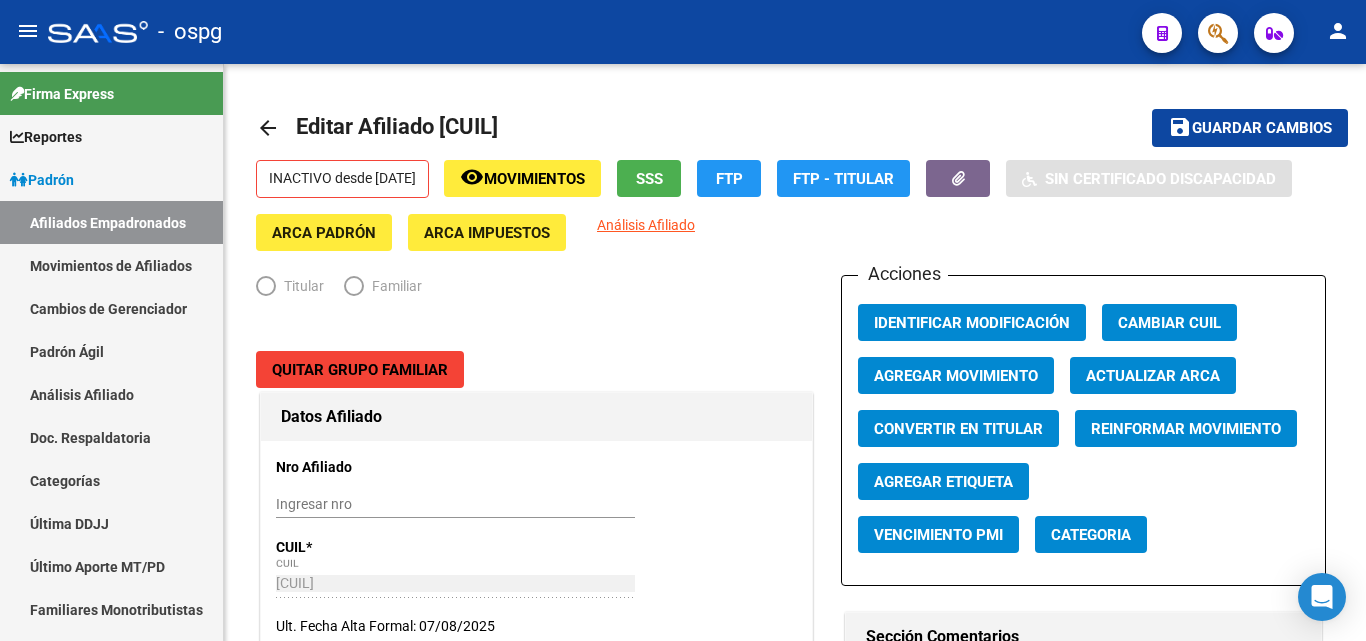 radio on "true" 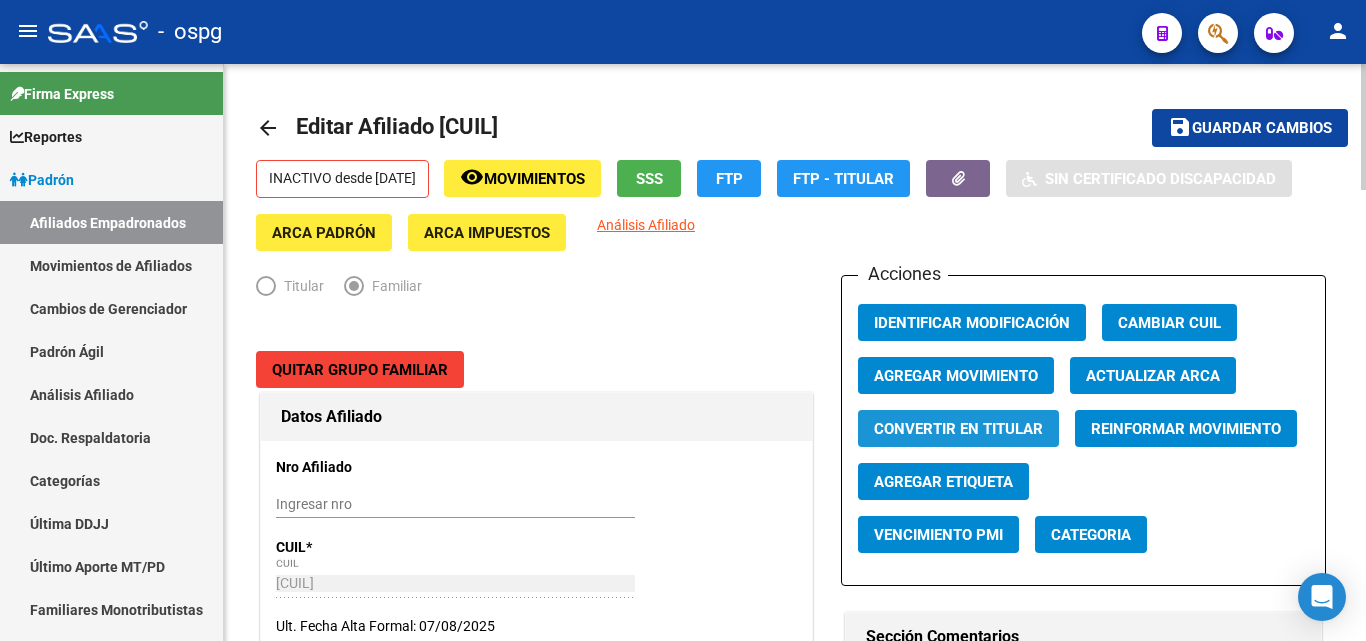 click on "Convertir en Titular" 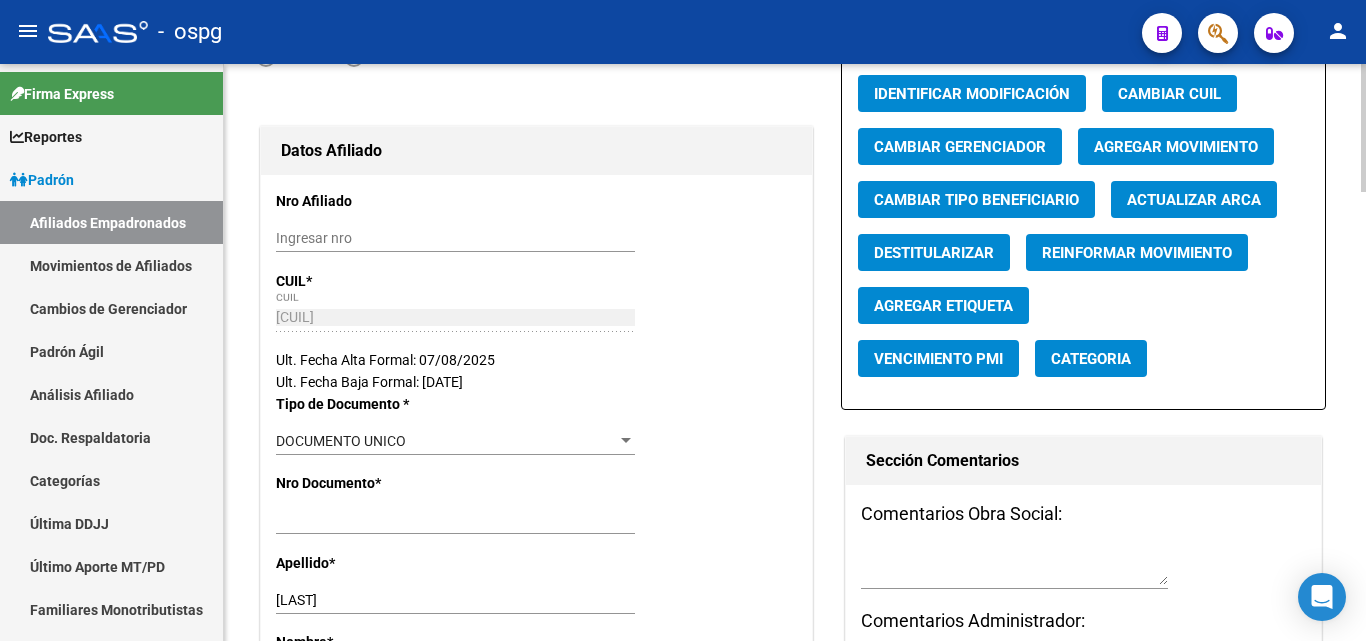 scroll, scrollTop: 301, scrollLeft: 0, axis: vertical 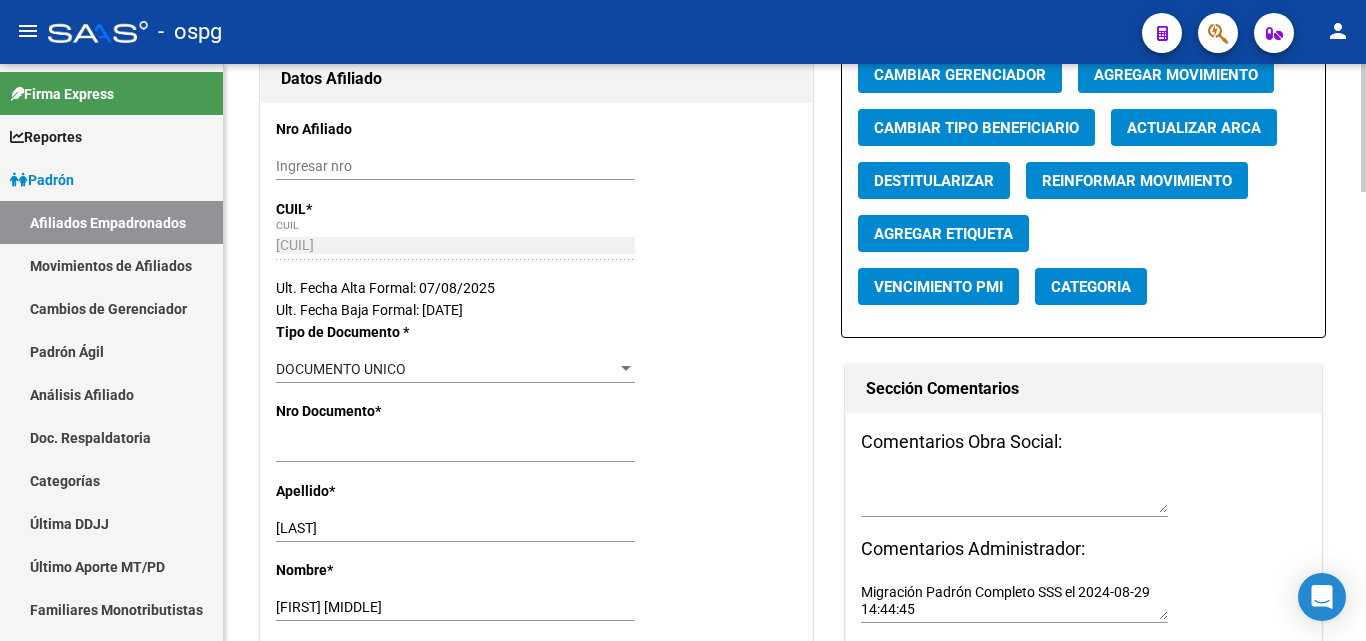 click 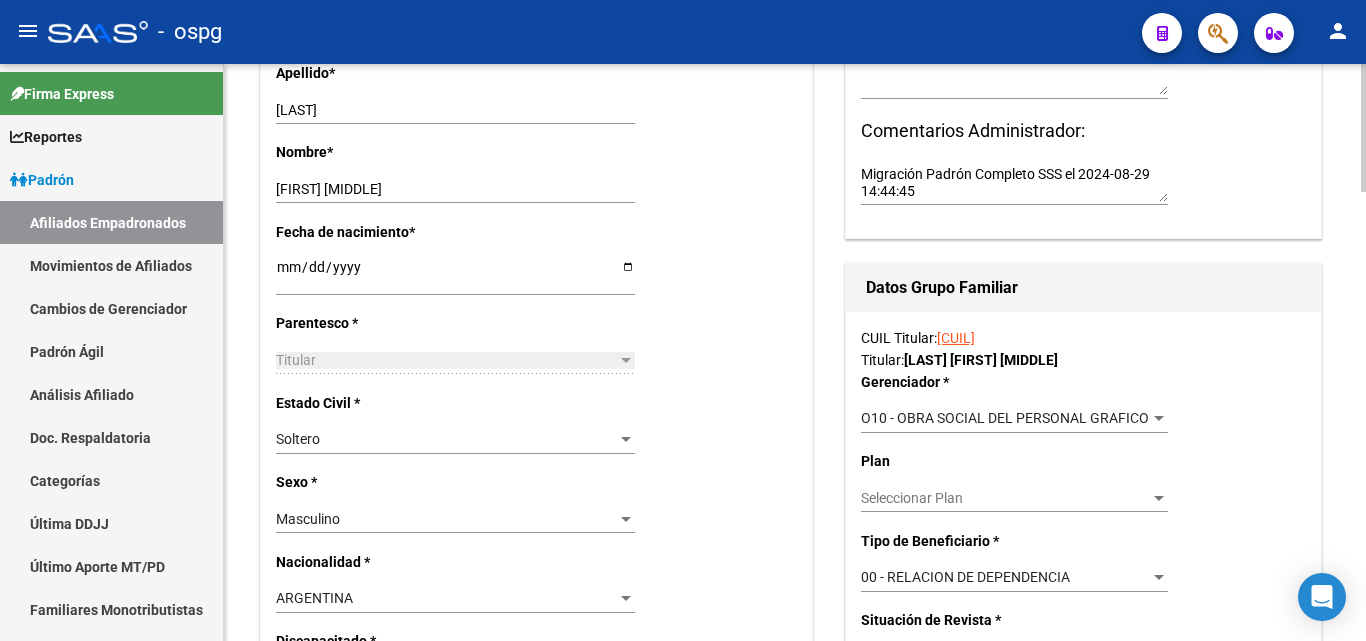 scroll, scrollTop: 877, scrollLeft: 0, axis: vertical 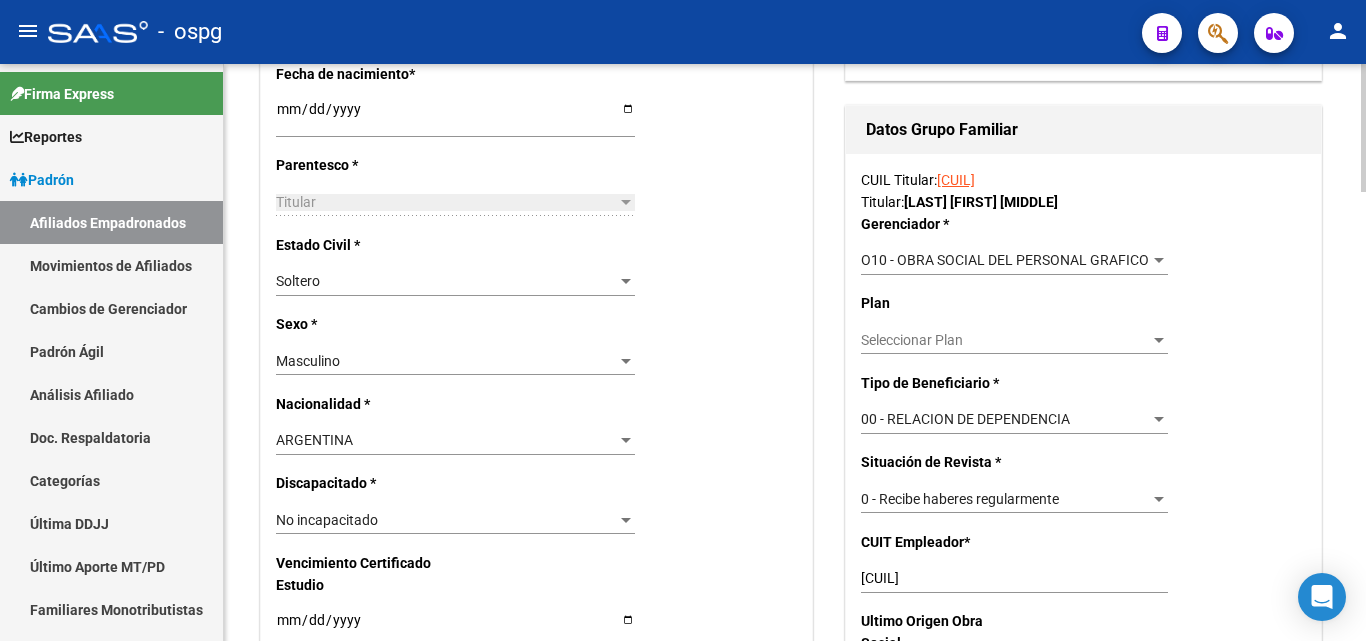 click 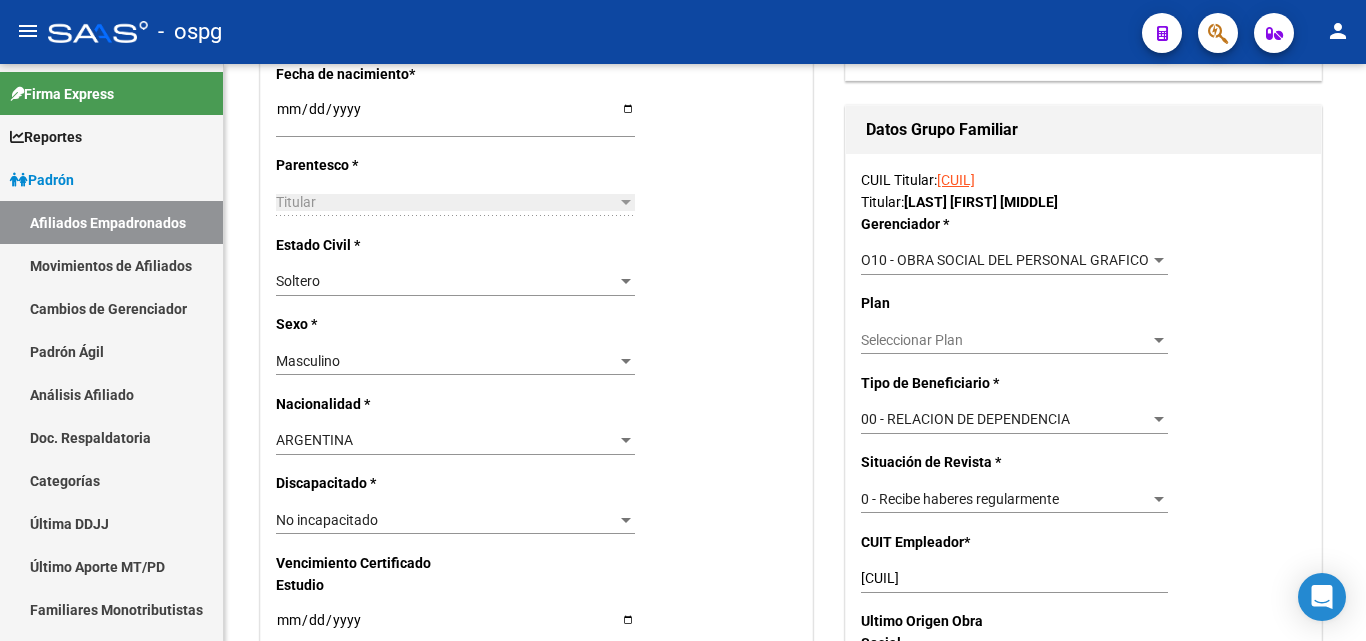 click at bounding box center (1159, 420) 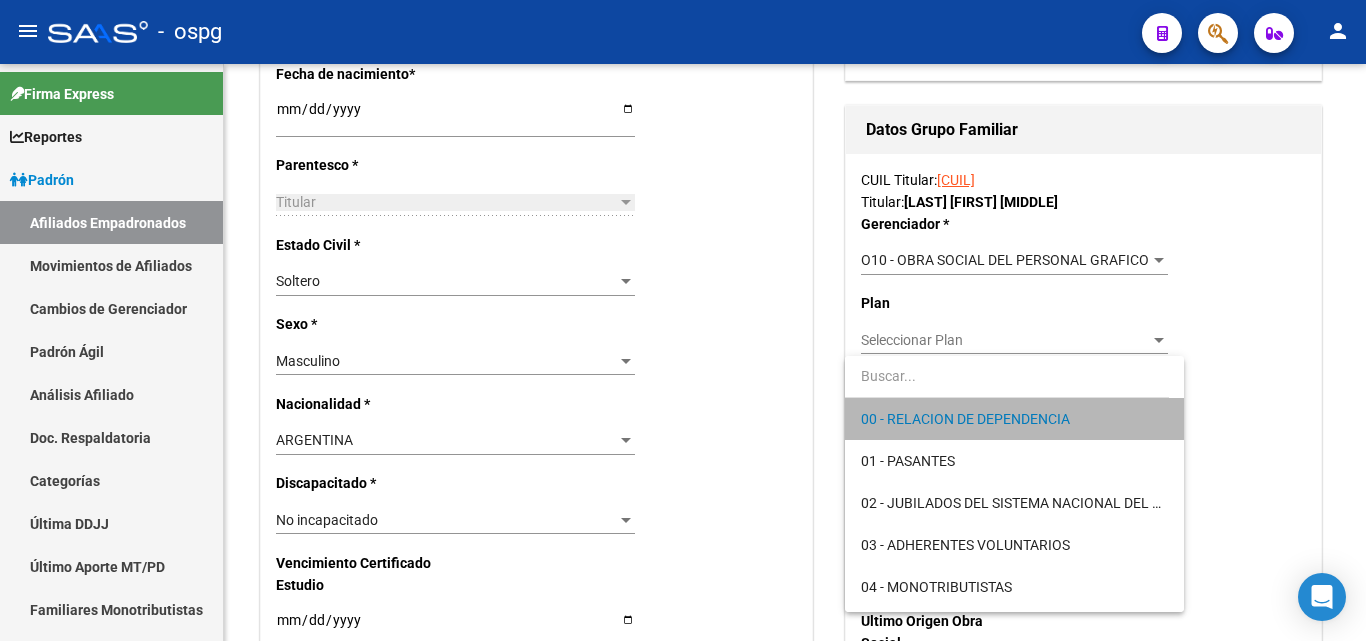 click on "00 - RELACION DE DEPENDENCIA" at bounding box center [1014, 419] 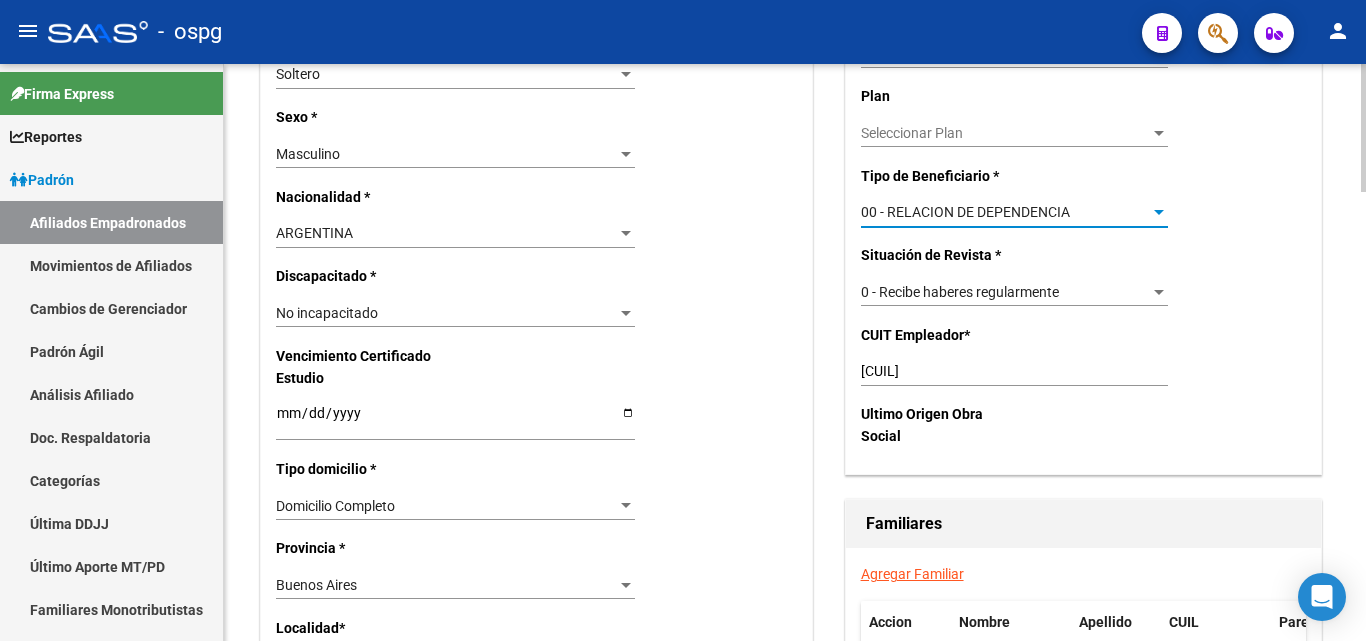 scroll, scrollTop: 1088, scrollLeft: 0, axis: vertical 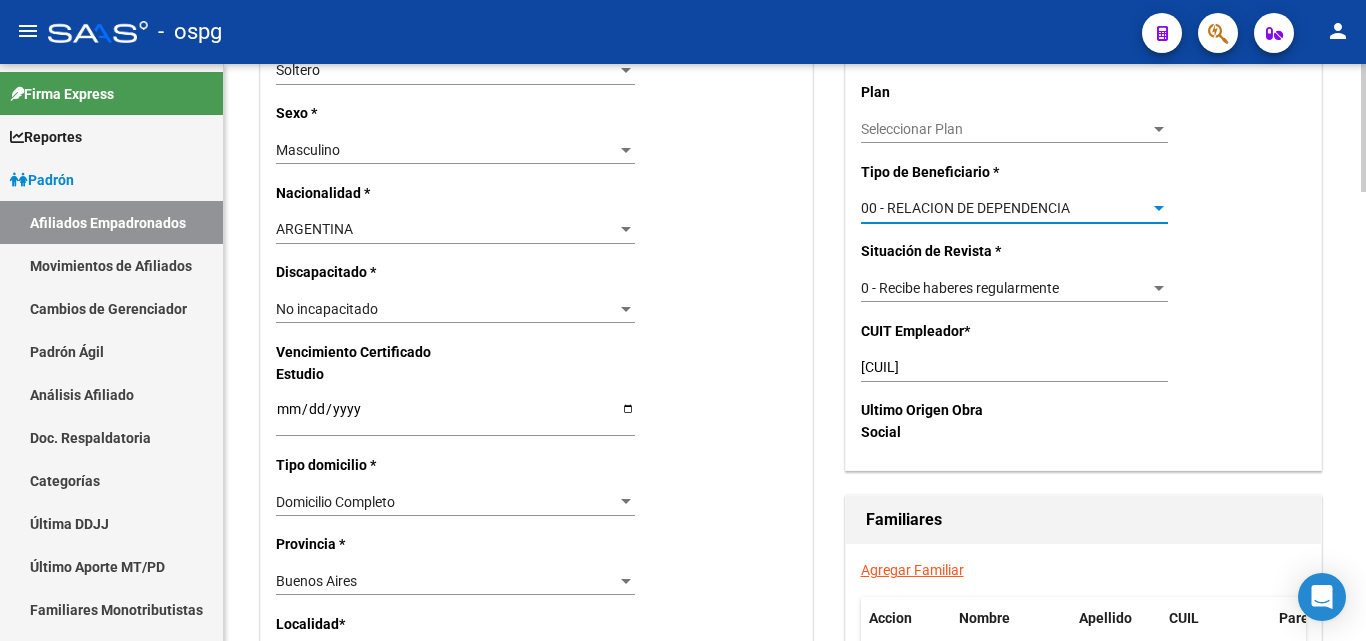 click 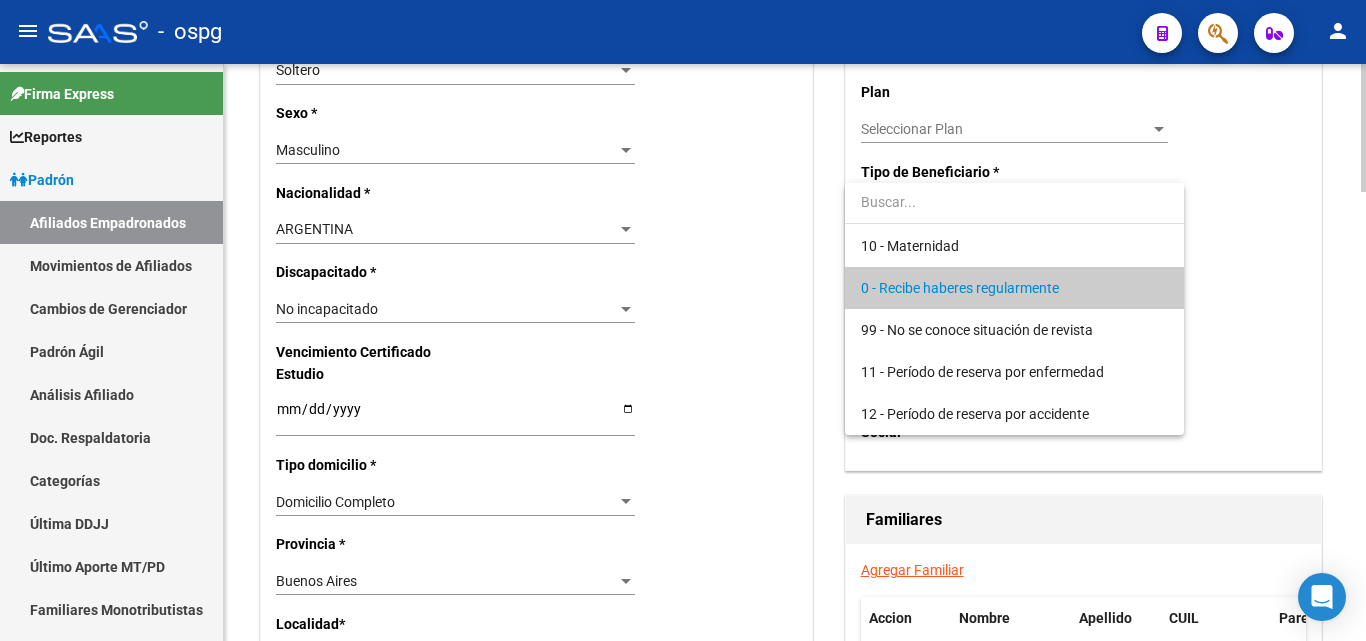 click on "0 - Recibe haberes regularmente" at bounding box center (1014, 288) 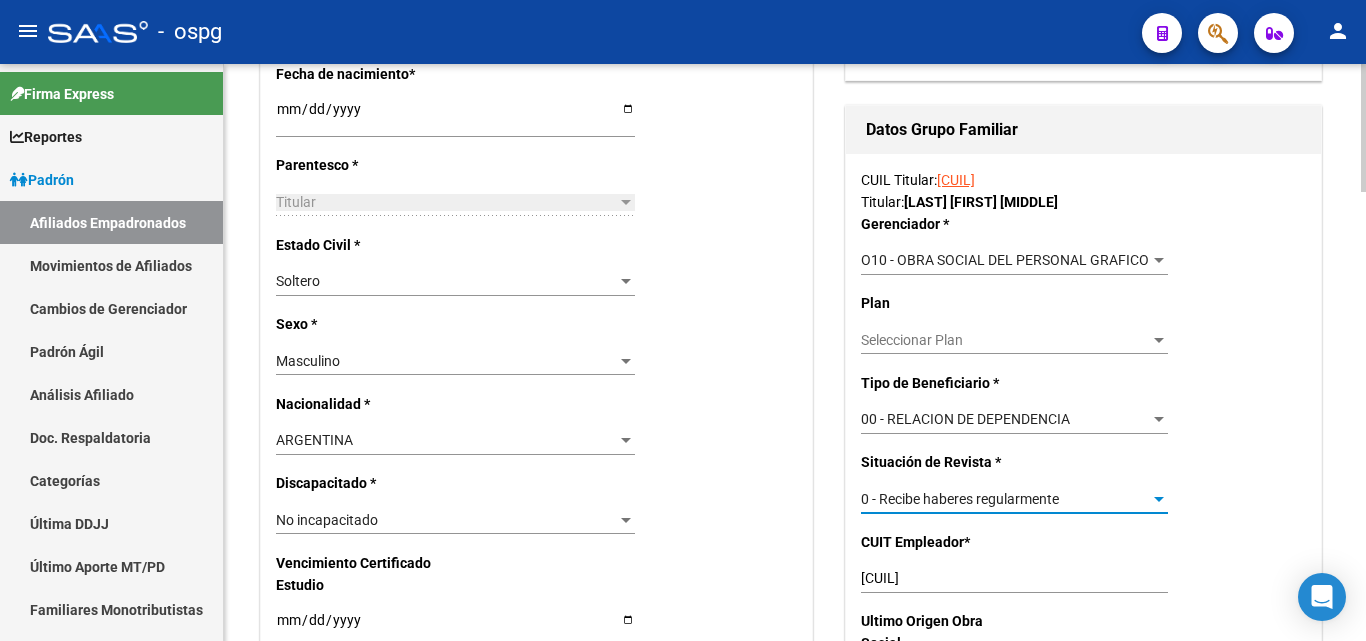 scroll, scrollTop: 868, scrollLeft: 0, axis: vertical 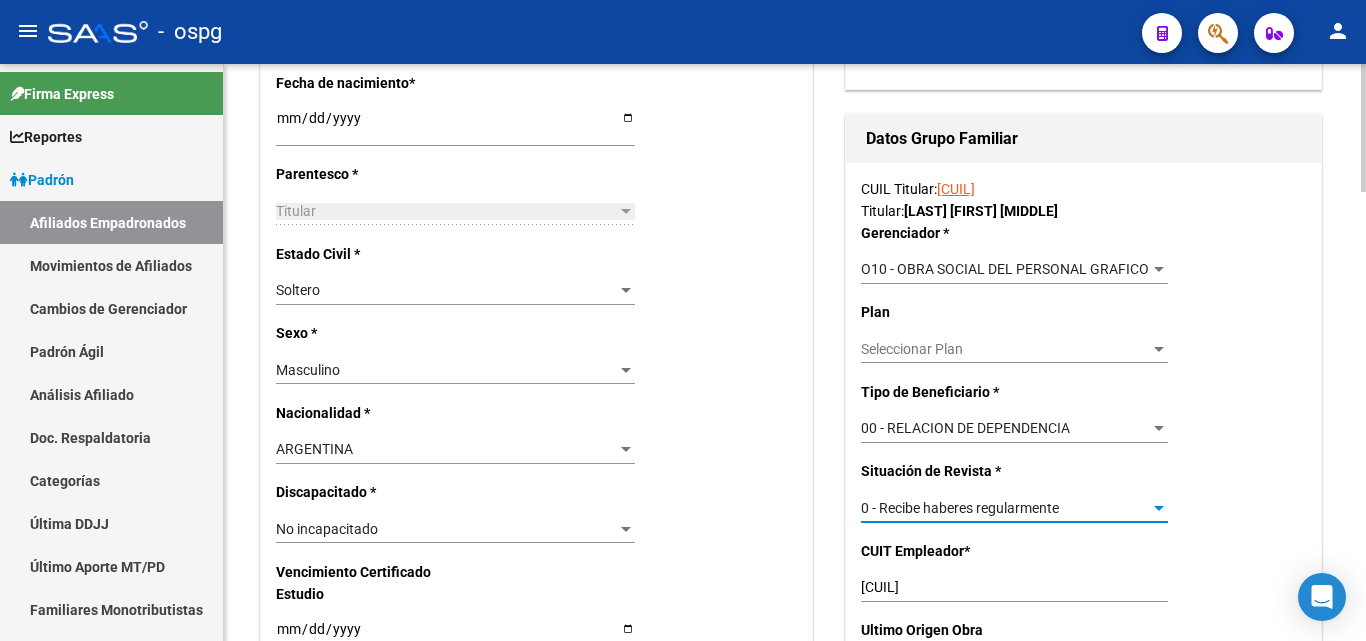 click 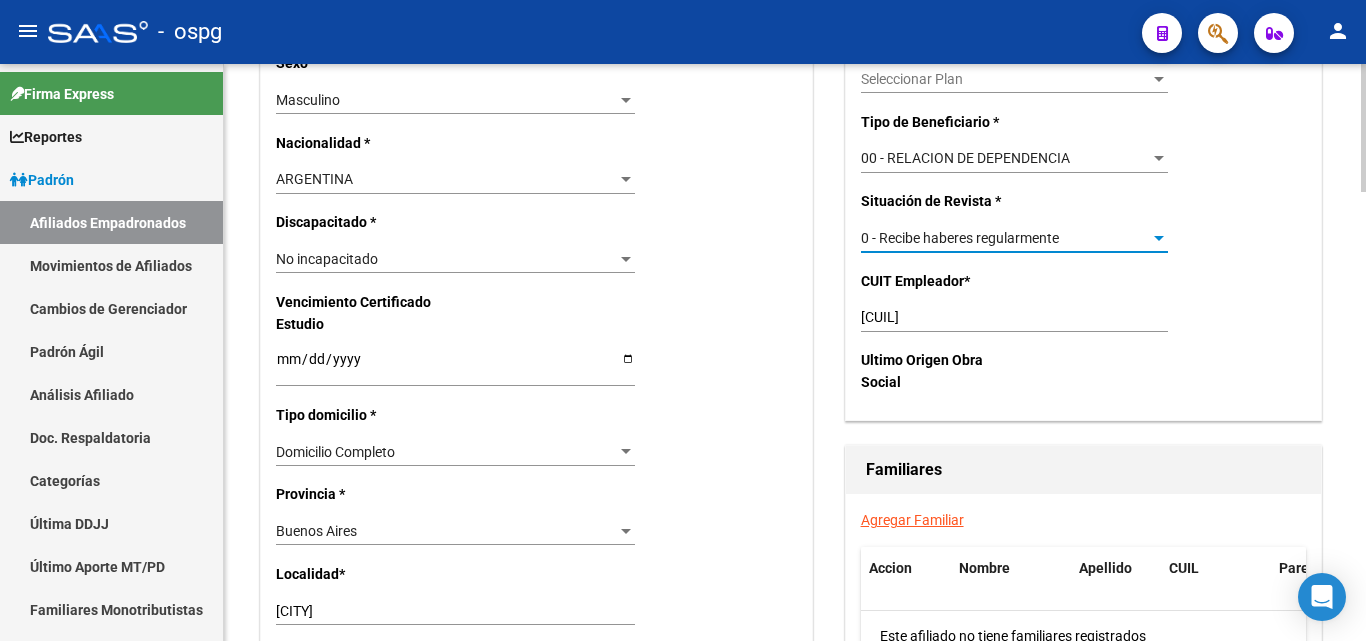 scroll, scrollTop: 1142, scrollLeft: 0, axis: vertical 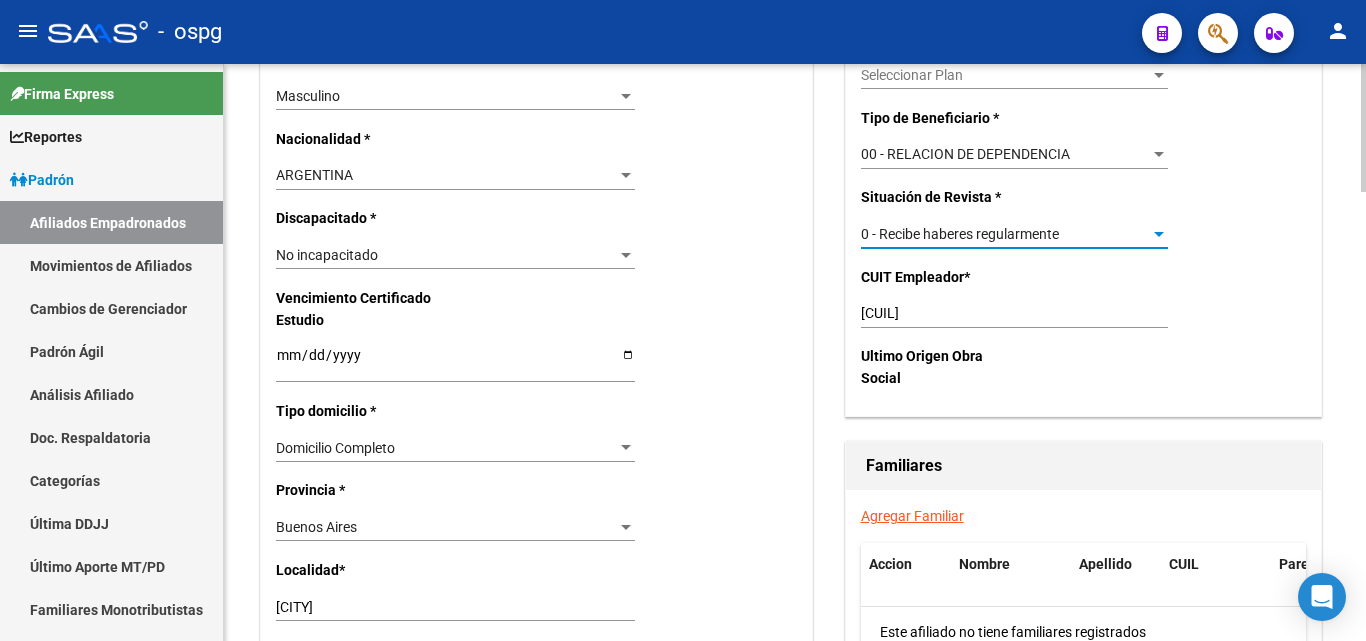 click 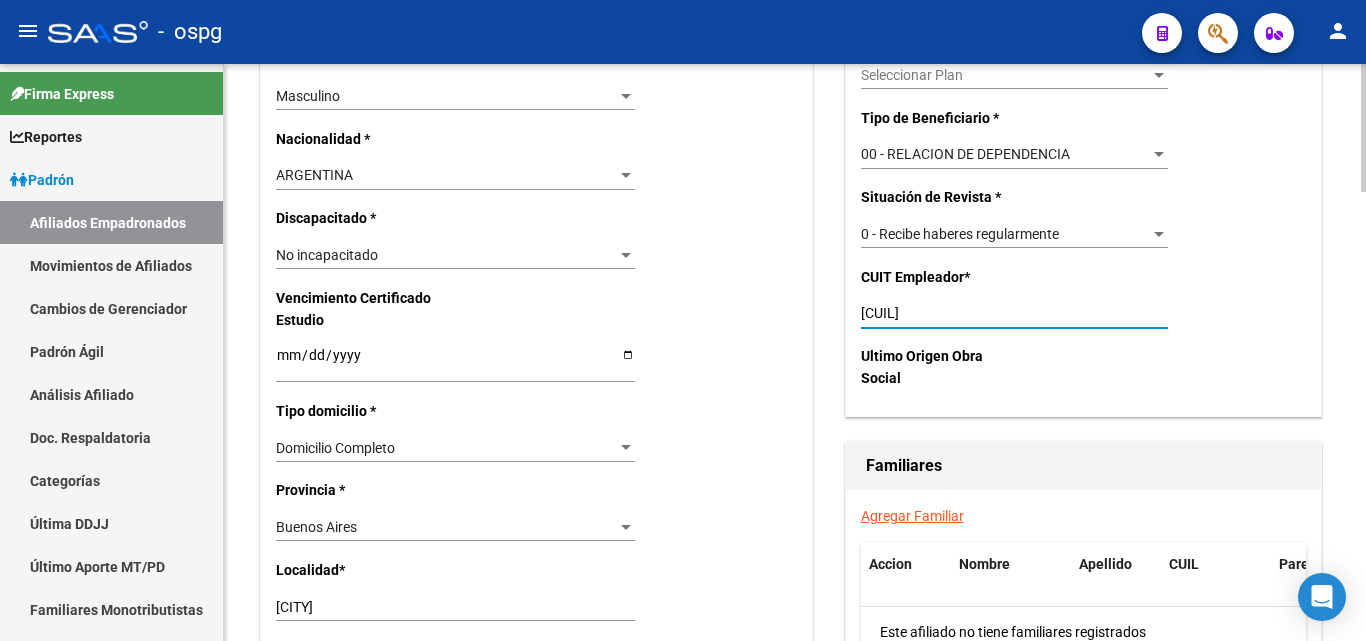 drag, startPoint x: 964, startPoint y: 313, endPoint x: 725, endPoint y: 314, distance: 239.00209 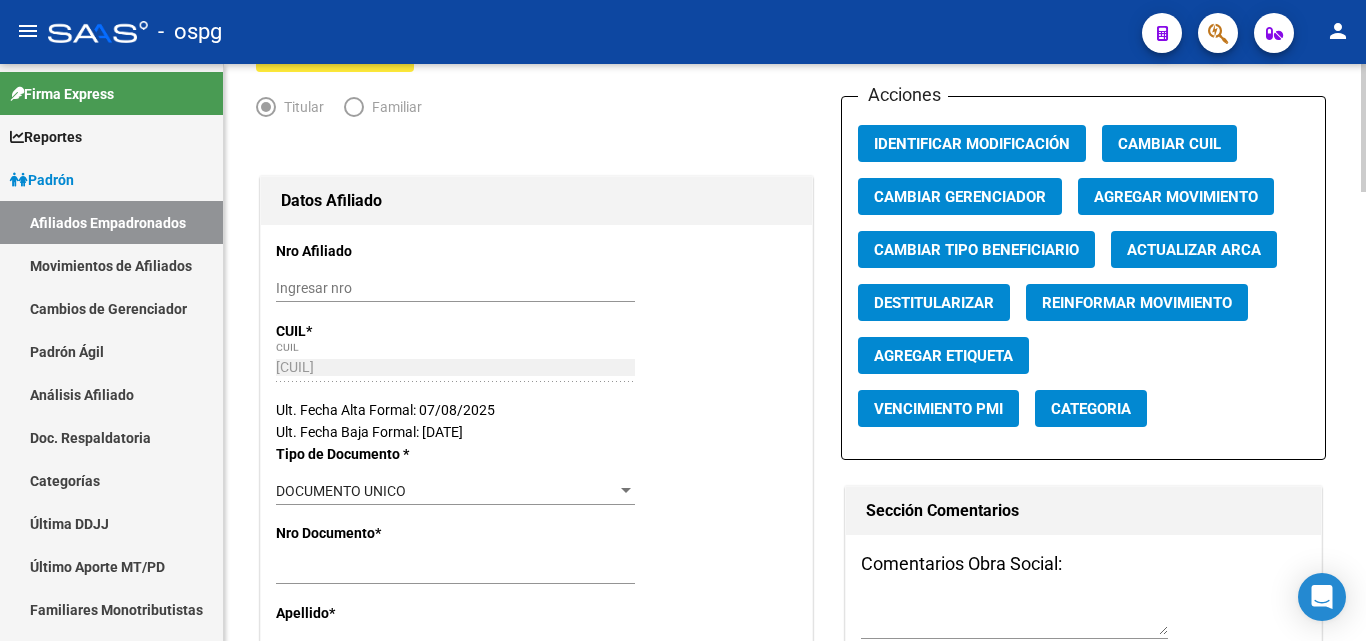 scroll, scrollTop: 40, scrollLeft: 0, axis: vertical 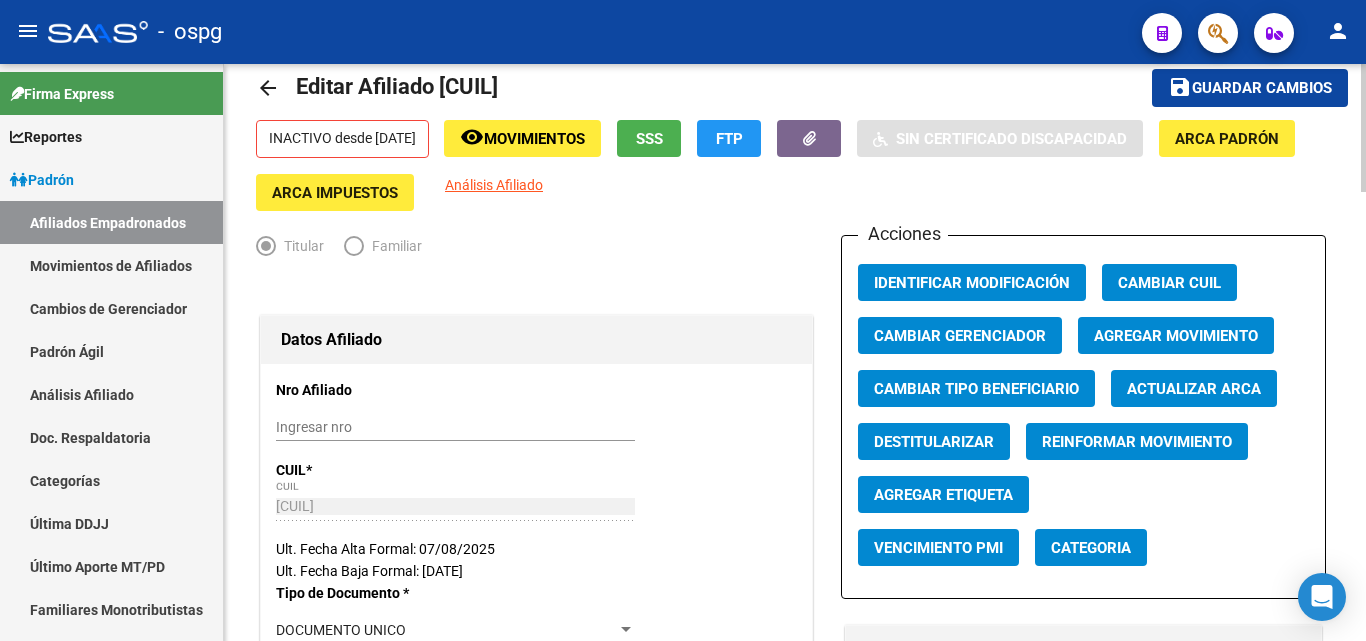 click 